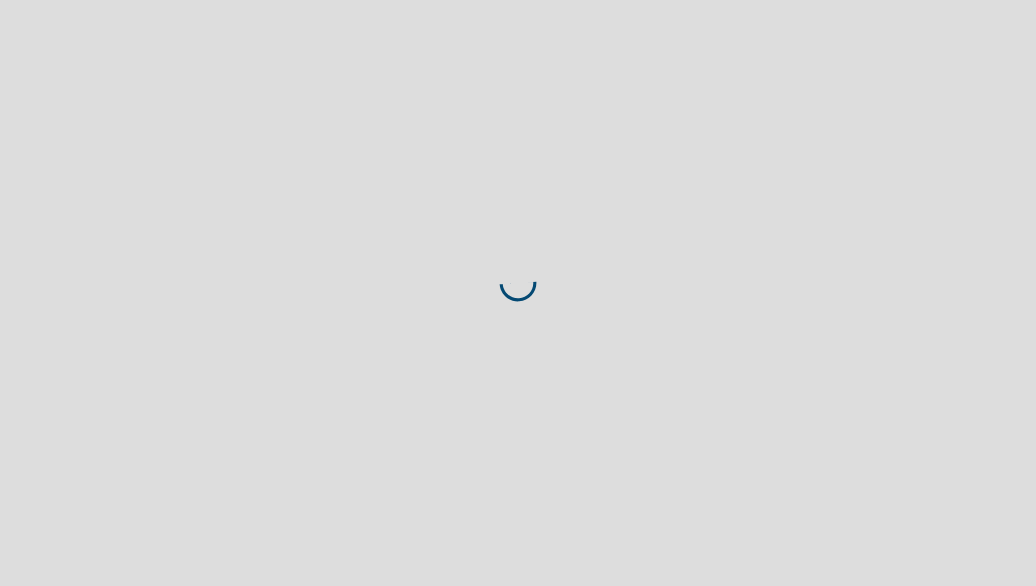 scroll, scrollTop: 0, scrollLeft: 0, axis: both 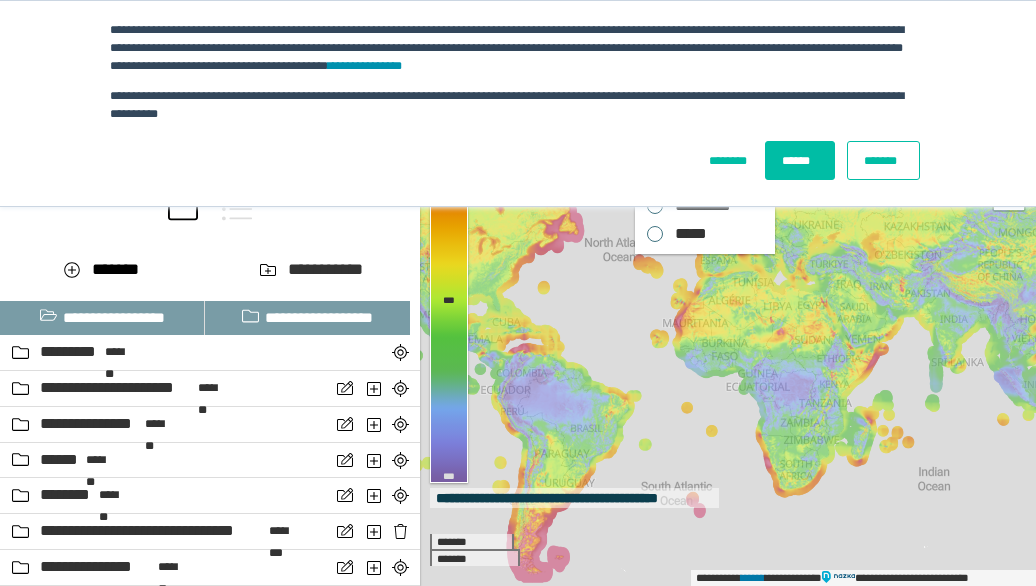 click on "*******" at bounding box center [883, 160] 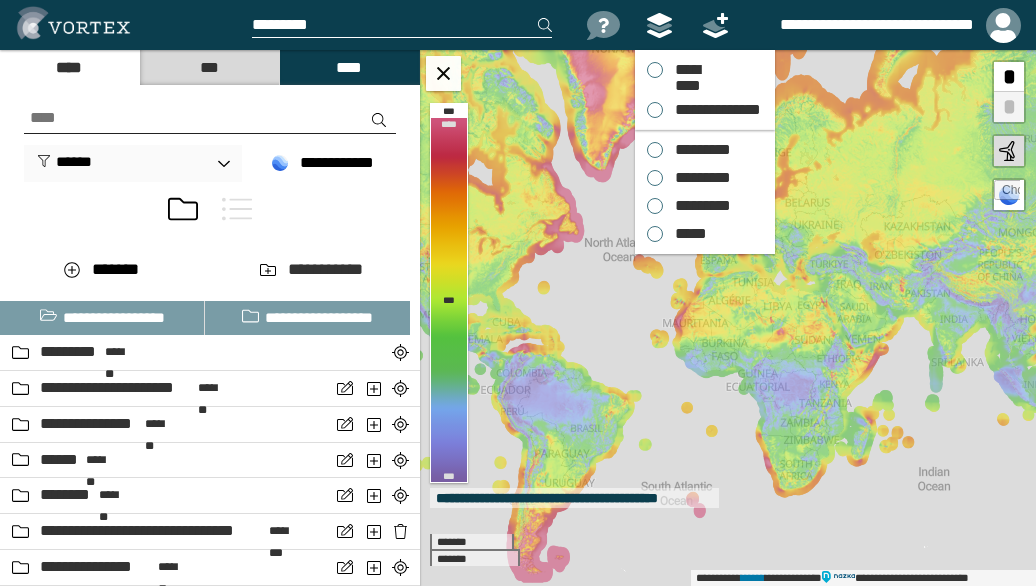 click on "*********" at bounding box center (698, 150) 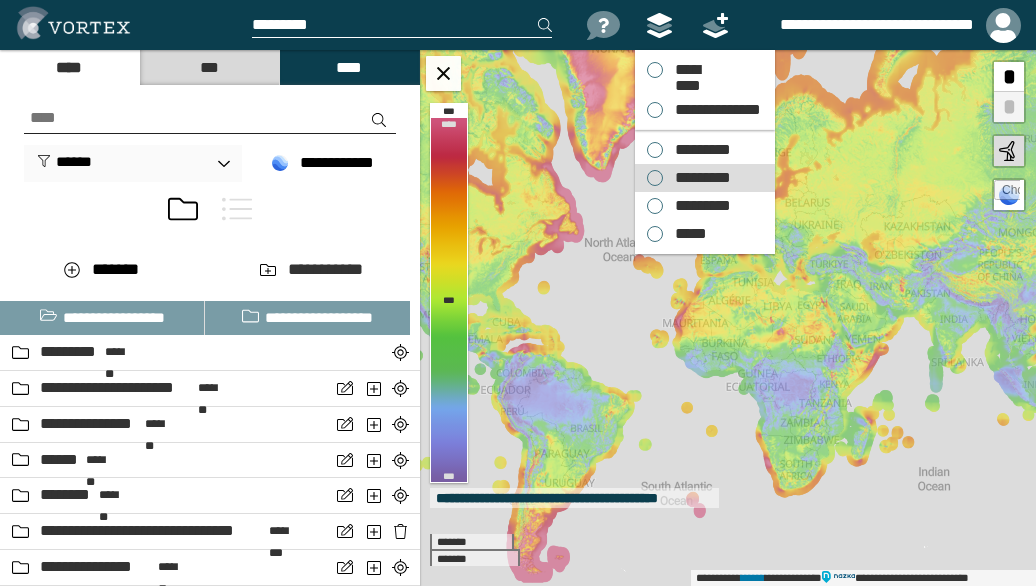 click on "*********" at bounding box center [698, 178] 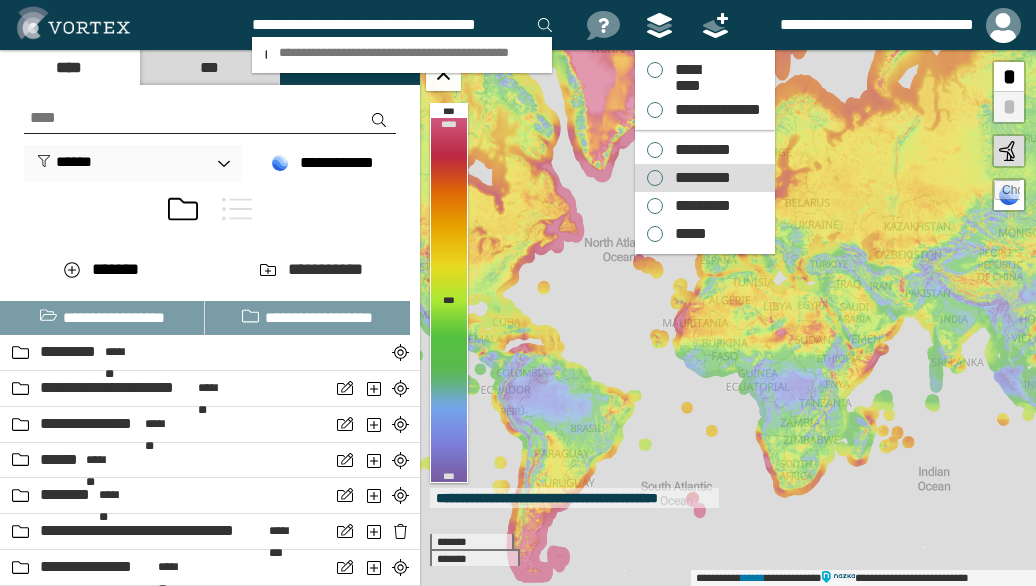 scroll, scrollTop: 0, scrollLeft: 13, axis: horizontal 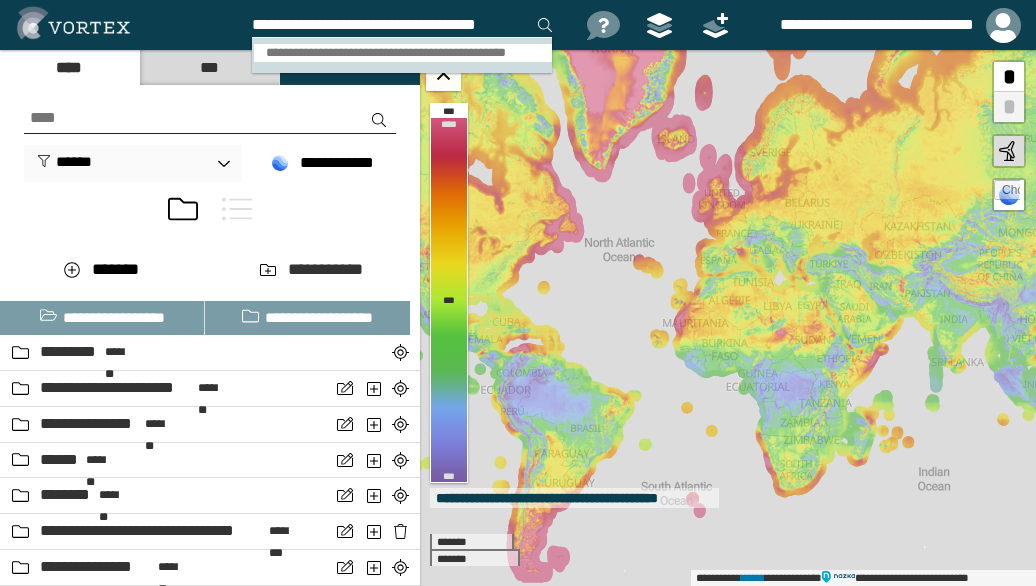 type on "[DRIVER LICENSE NUMBER]" 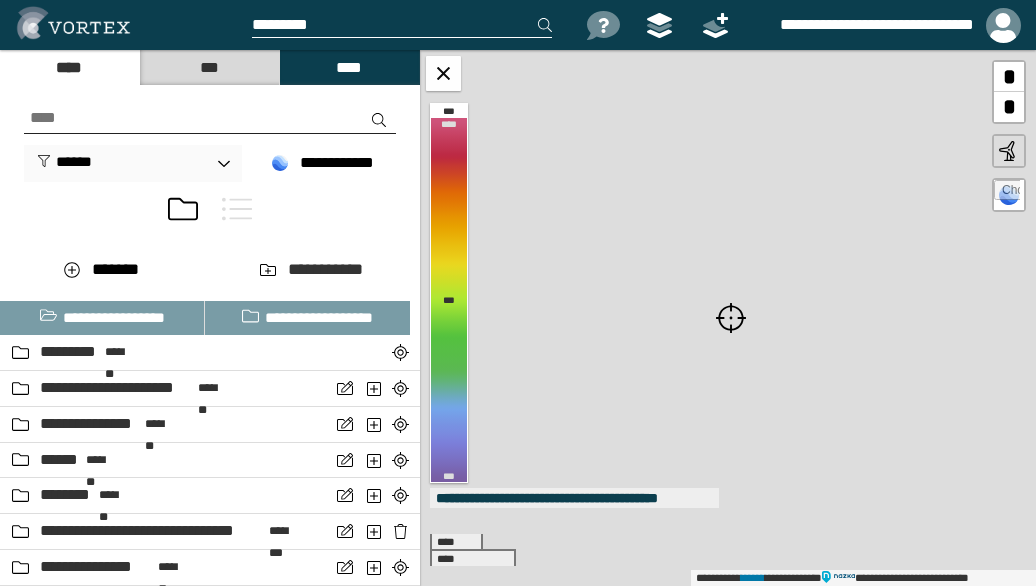 scroll, scrollTop: 0, scrollLeft: 0, axis: both 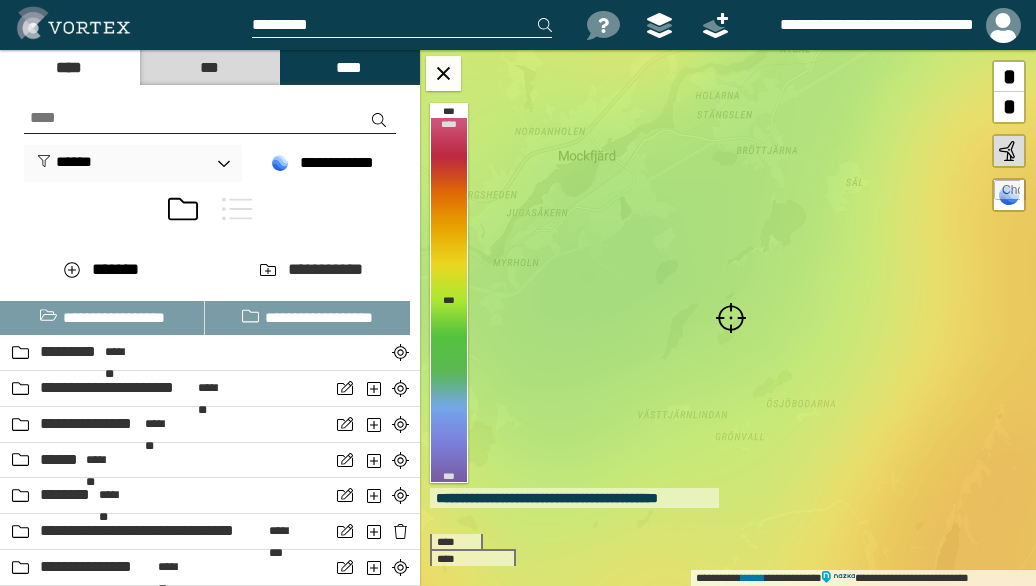click at bounding box center (731, 318) 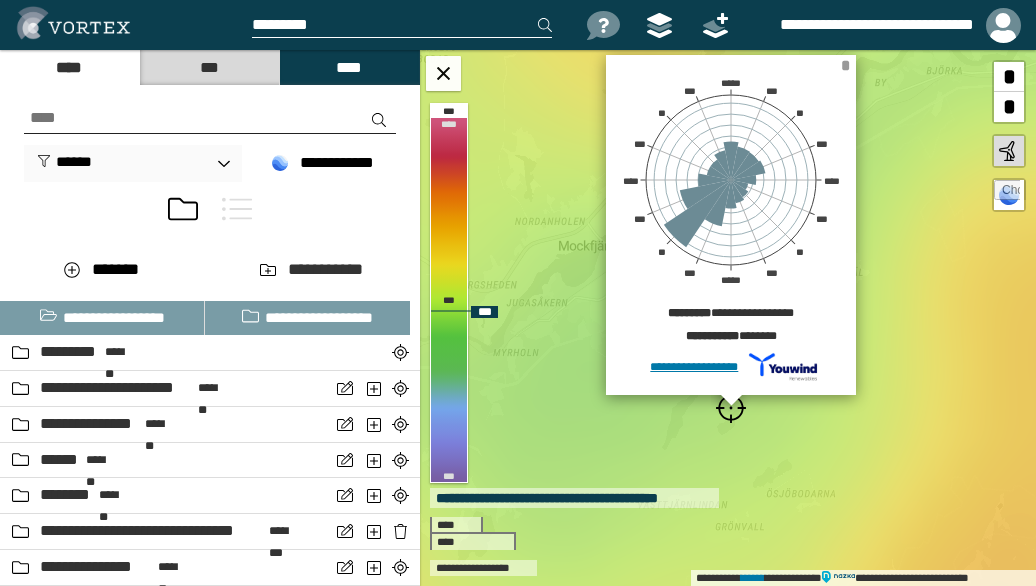 click on "*" at bounding box center (845, 65) 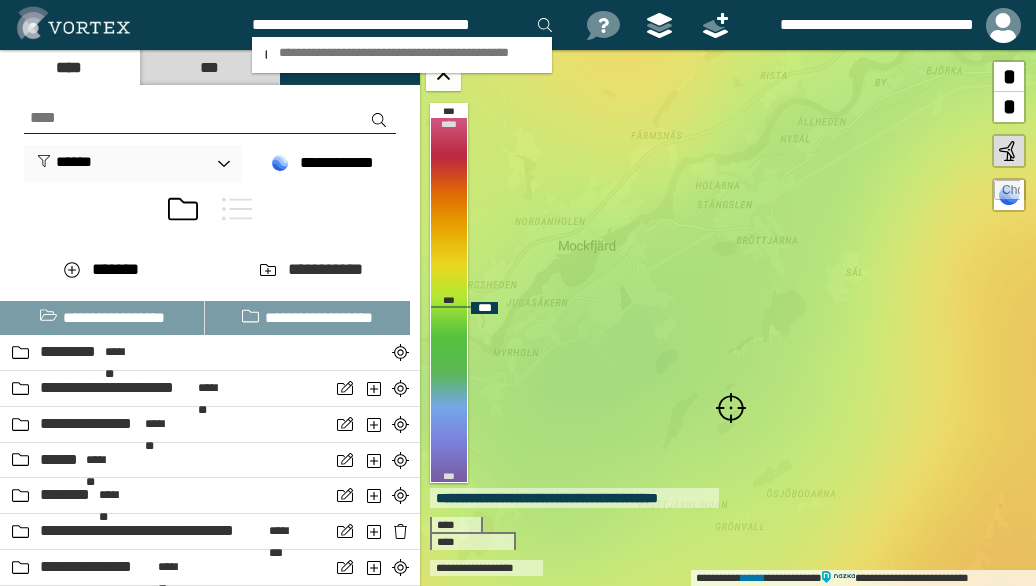 scroll, scrollTop: 0, scrollLeft: 5, axis: horizontal 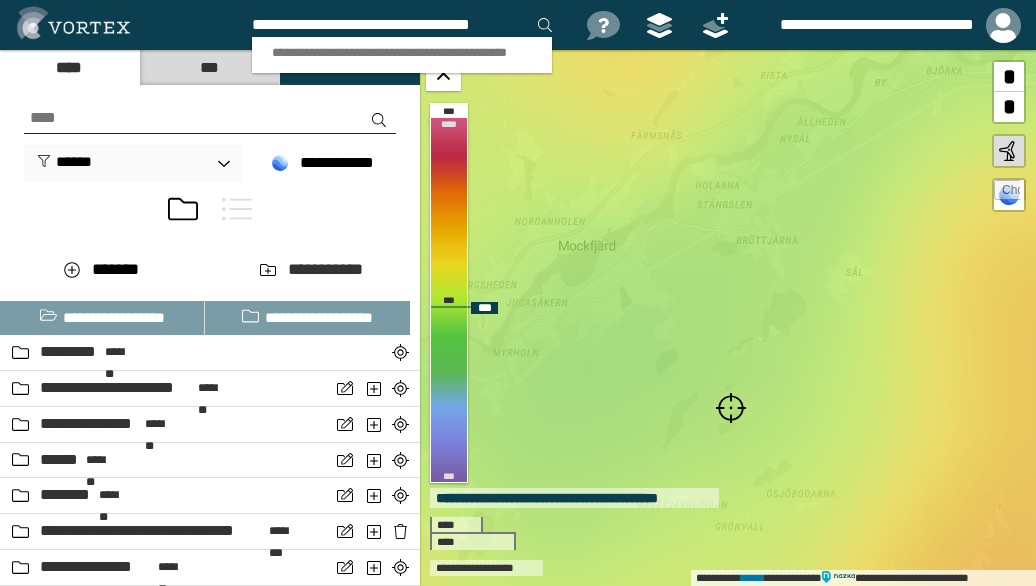 type on "[FIRST] [LAST]" 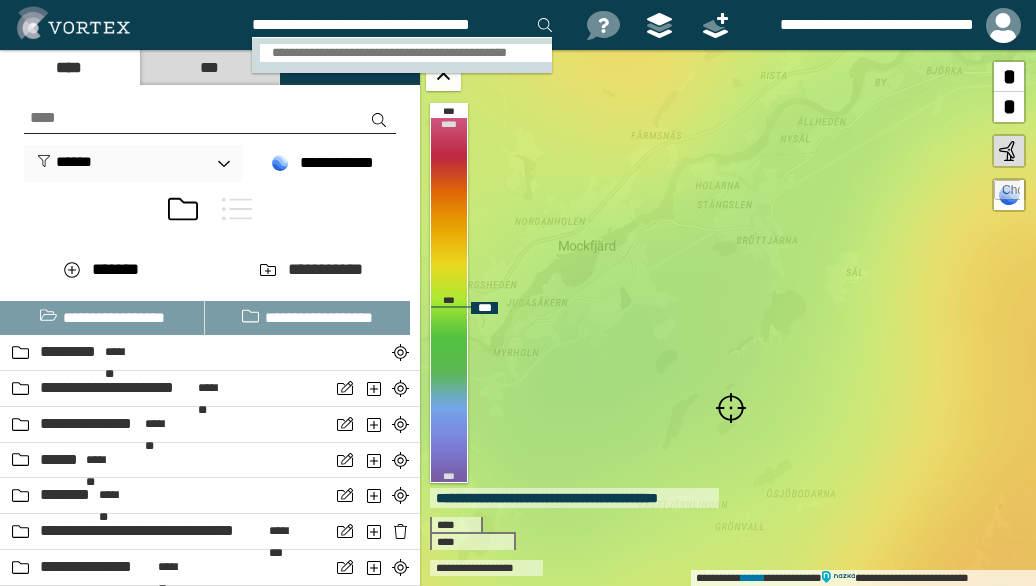 click on "[CREDIT CARD NUMBER]" at bounding box center [406, 53] 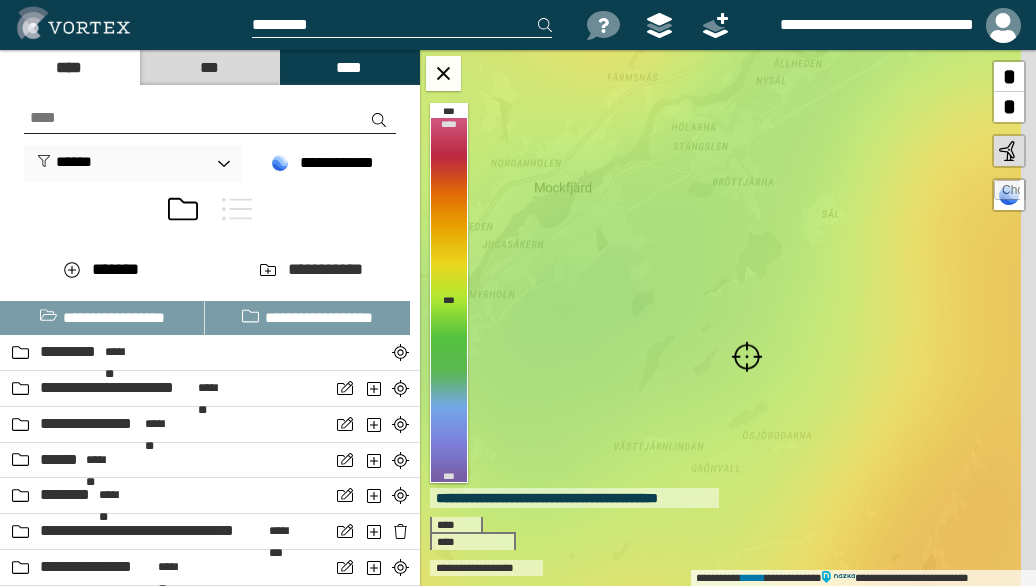 scroll, scrollTop: 0, scrollLeft: 0, axis: both 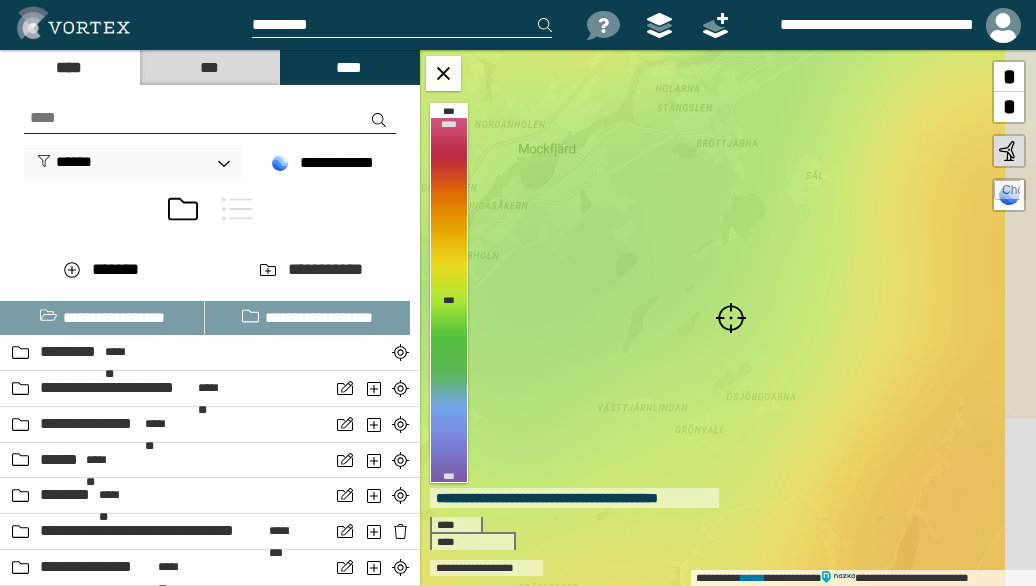 click at bounding box center (731, 318) 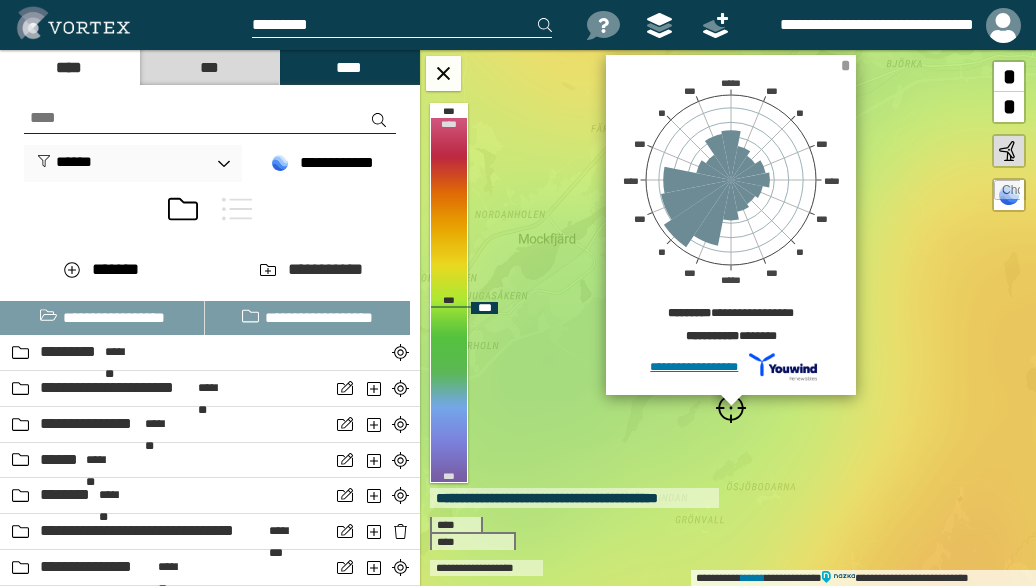 click on "*" at bounding box center (845, 65) 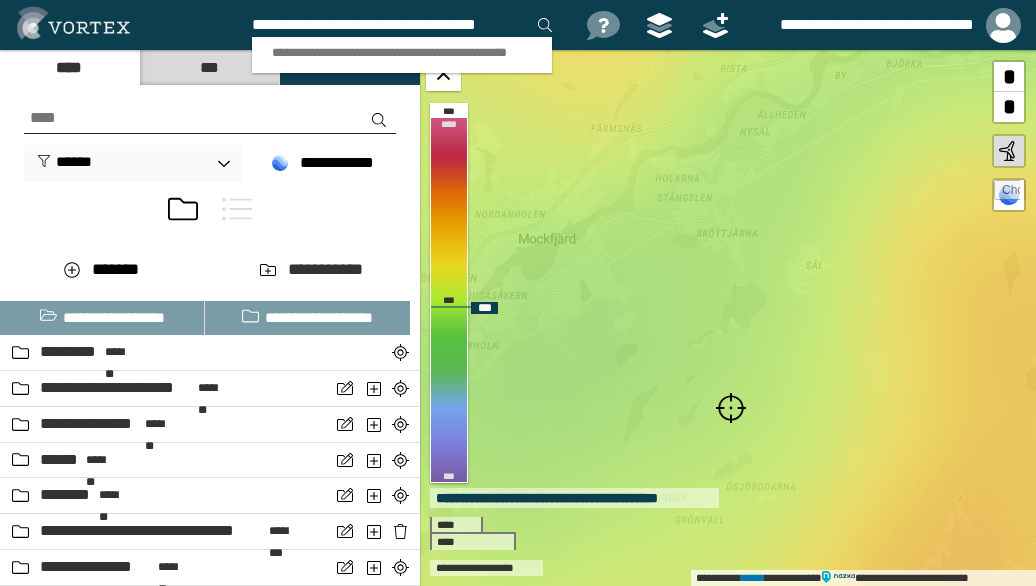 scroll, scrollTop: 0, scrollLeft: 13, axis: horizontal 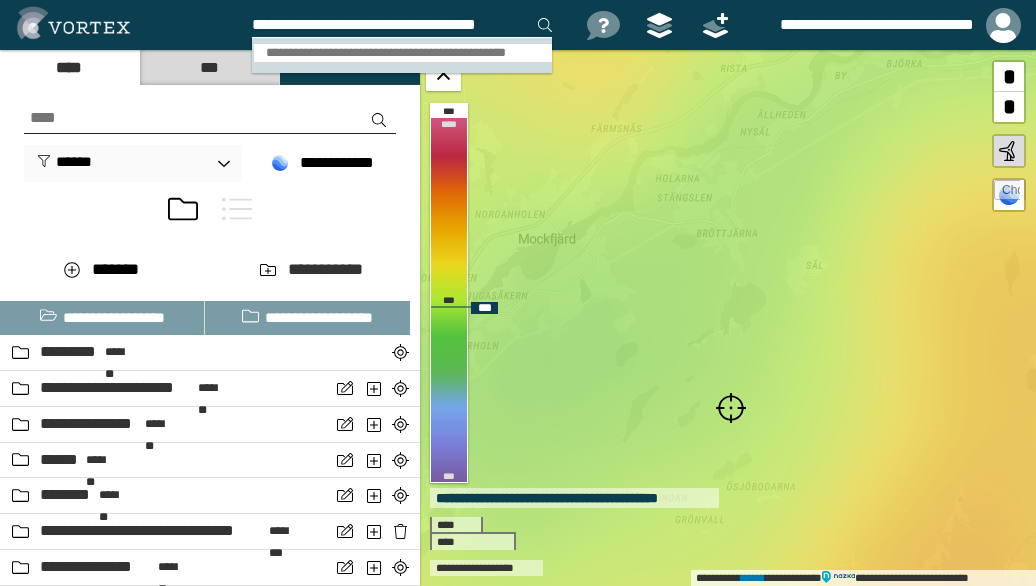 type on "[DRIVER LICENSE NUMBER]" 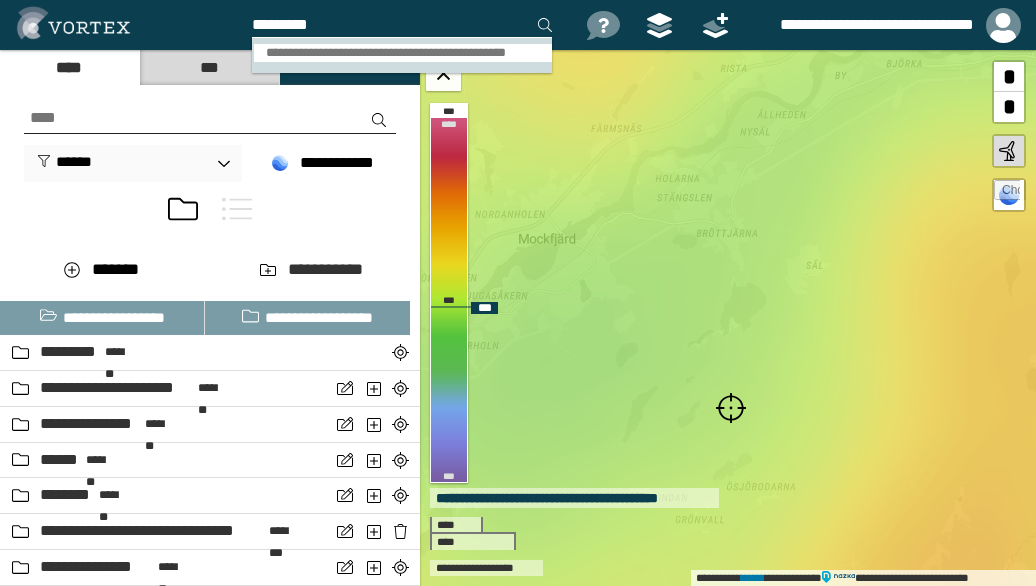 scroll, scrollTop: 0, scrollLeft: 0, axis: both 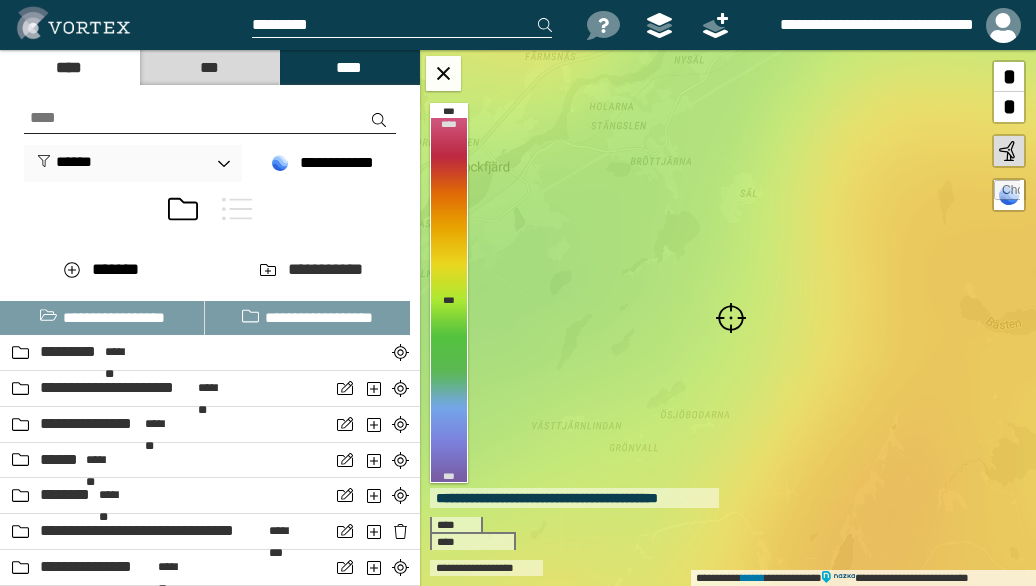 click at bounding box center (731, 318) 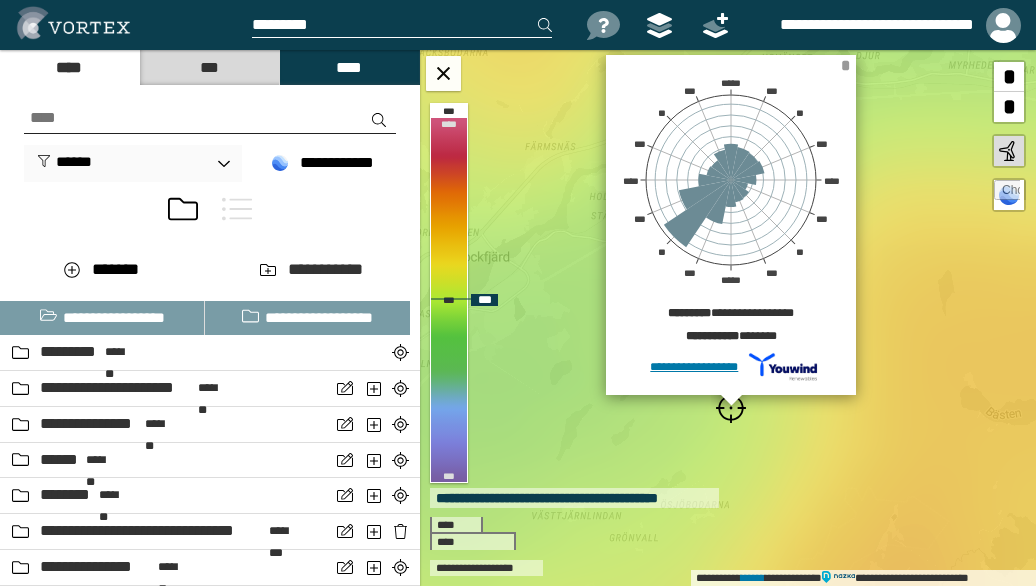 click on "*" at bounding box center [845, 65] 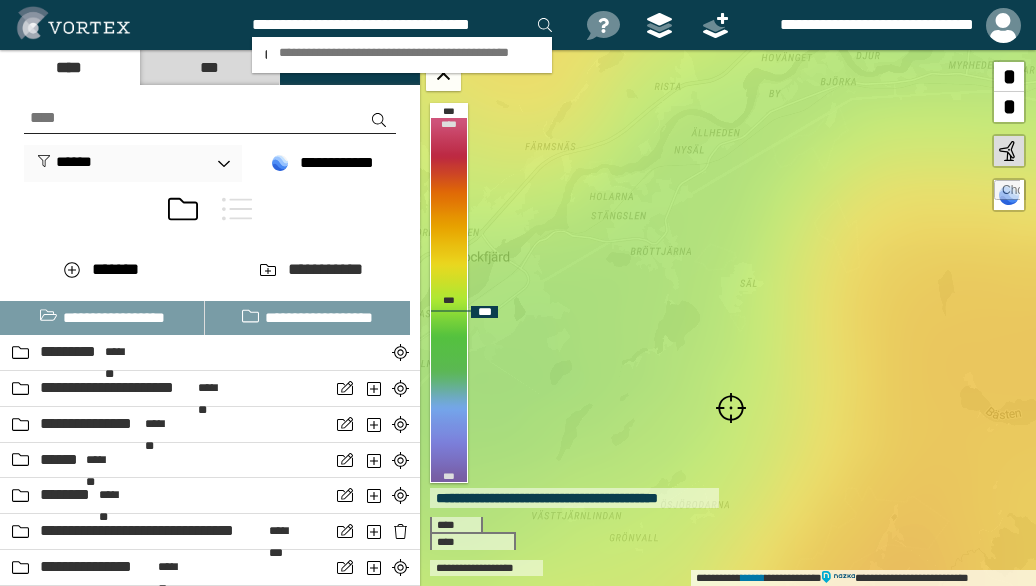 scroll, scrollTop: 0, scrollLeft: 5, axis: horizontal 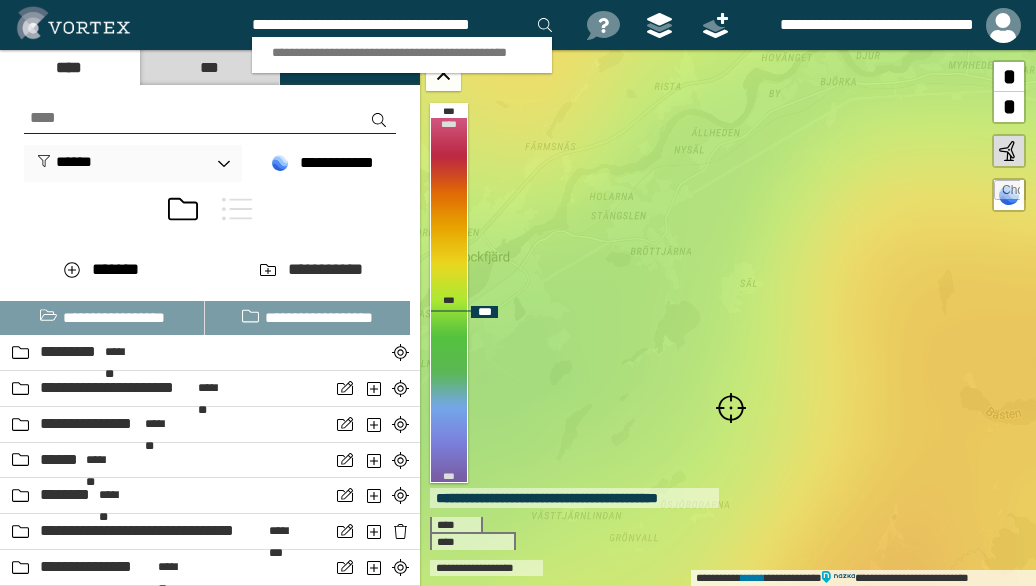 type on "[FIRST] [LAST]" 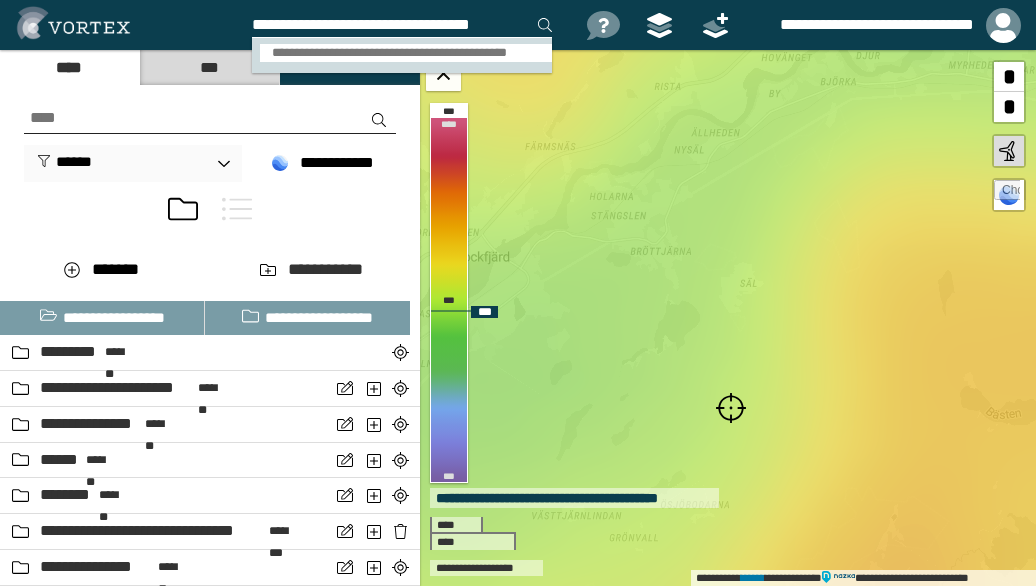 click on "[CREDIT CARD NUMBER]" at bounding box center [406, 53] 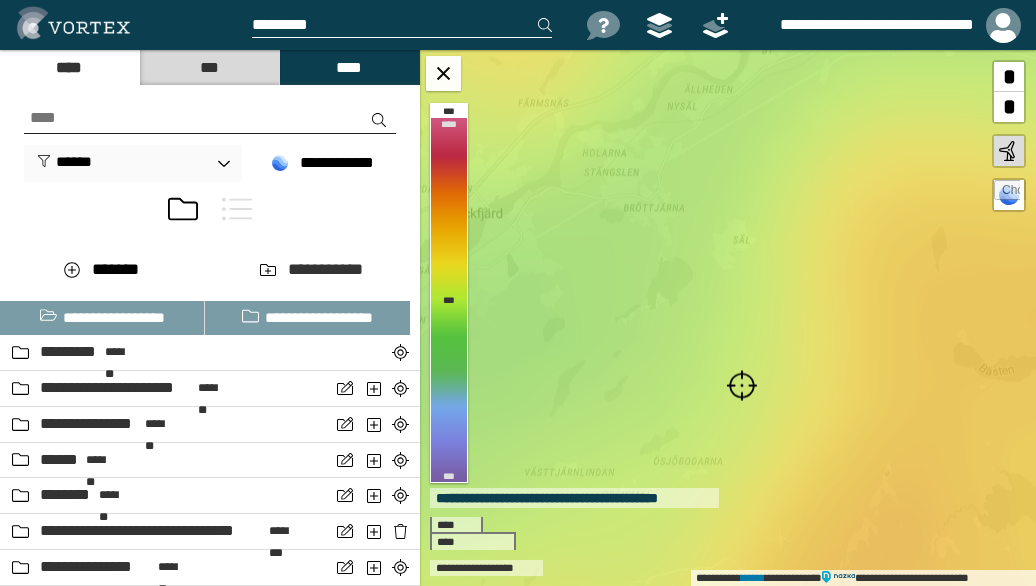 scroll, scrollTop: 0, scrollLeft: 0, axis: both 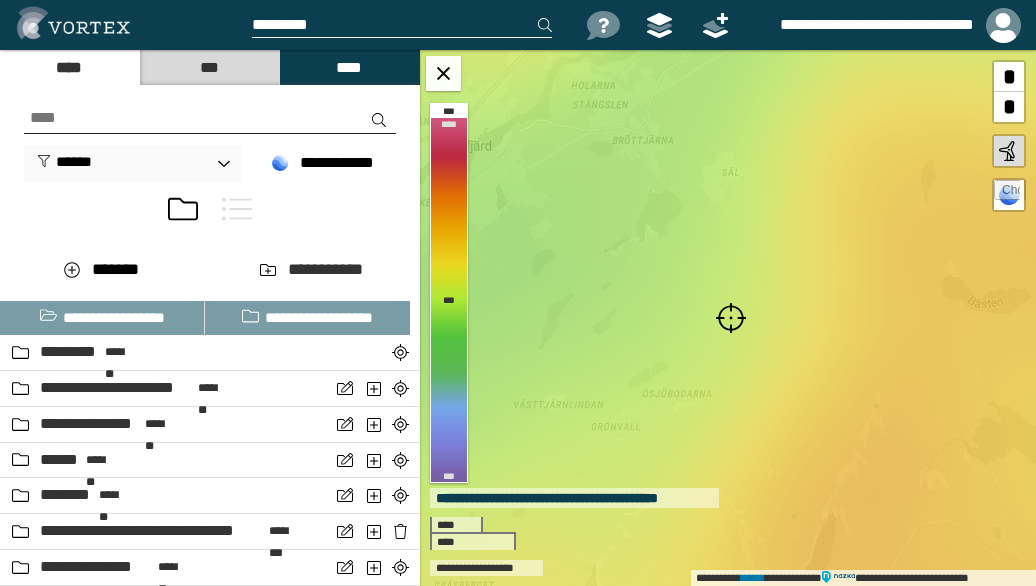 click at bounding box center [731, 318] 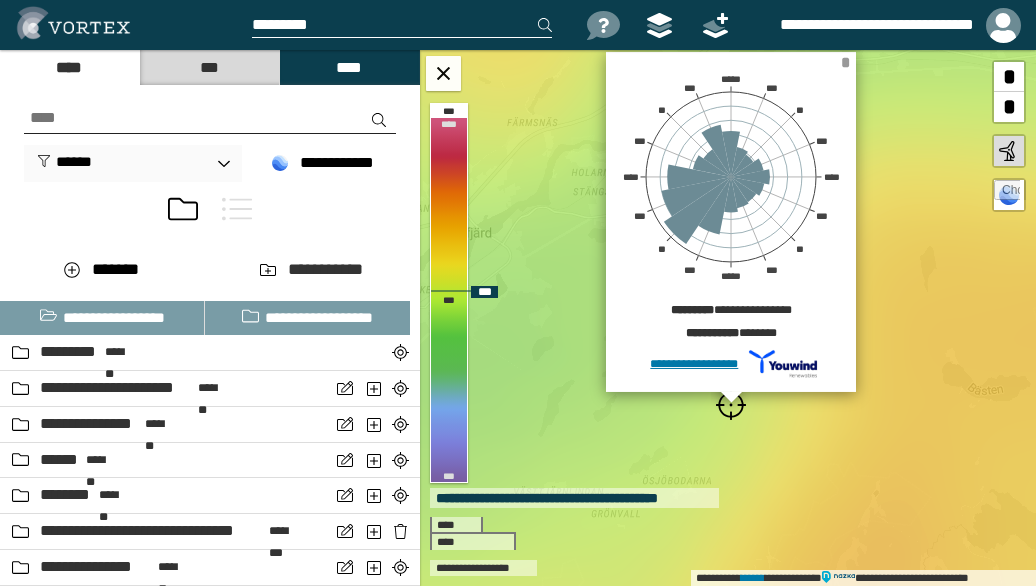 click on "*" at bounding box center [845, 62] 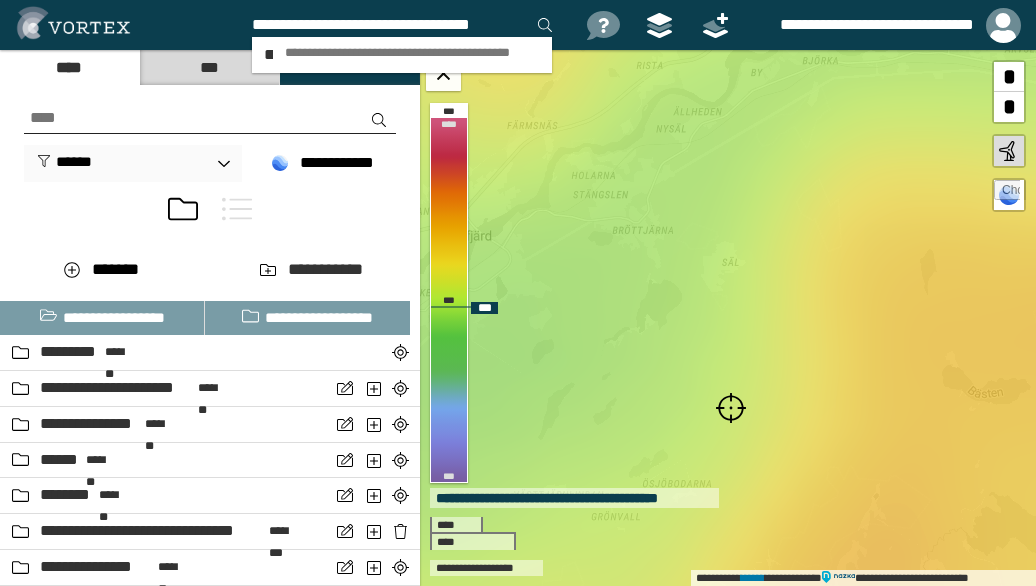 scroll, scrollTop: 0, scrollLeft: 5, axis: horizontal 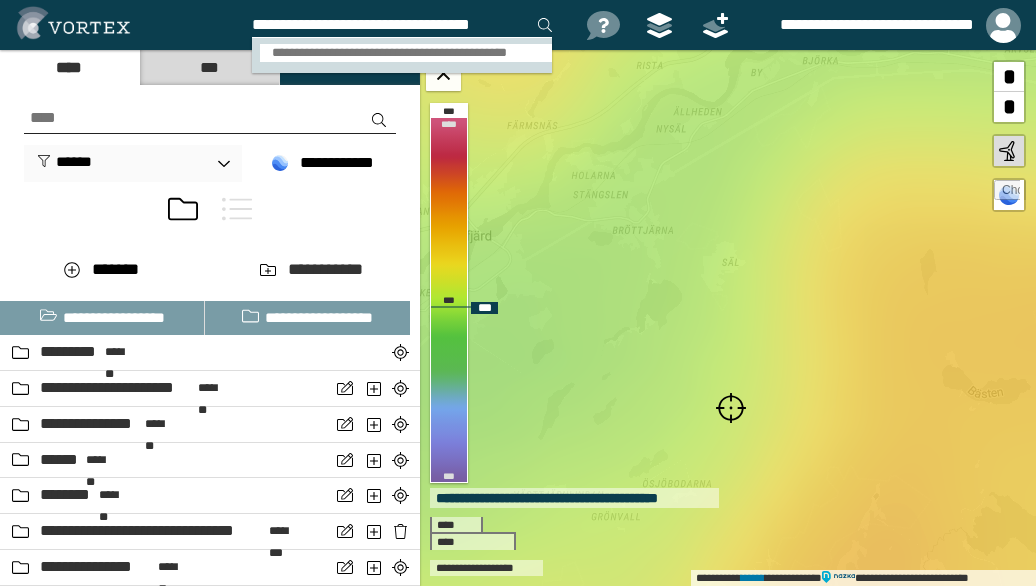 type on "[FIRST] [LAST]" 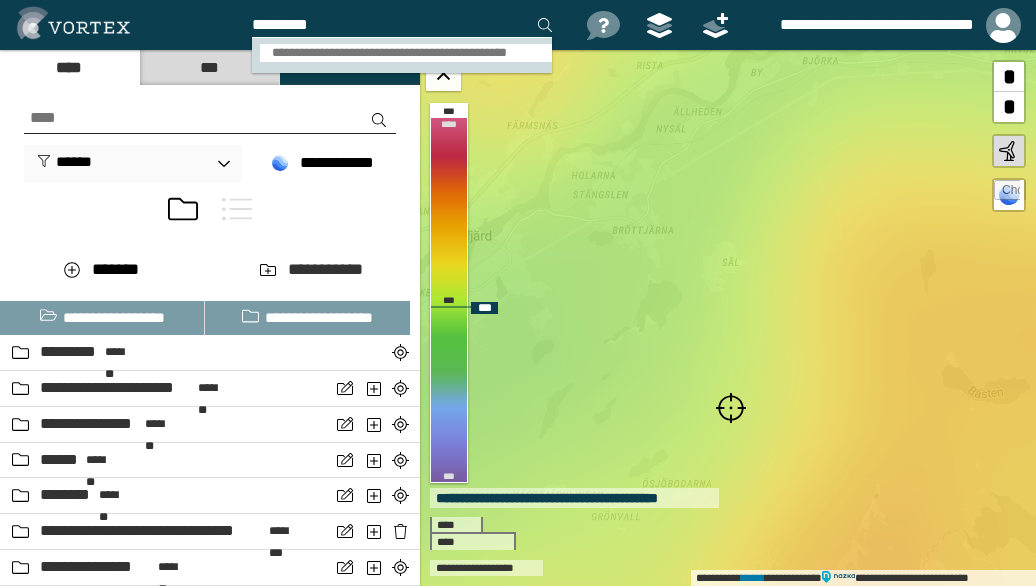 scroll, scrollTop: 0, scrollLeft: 0, axis: both 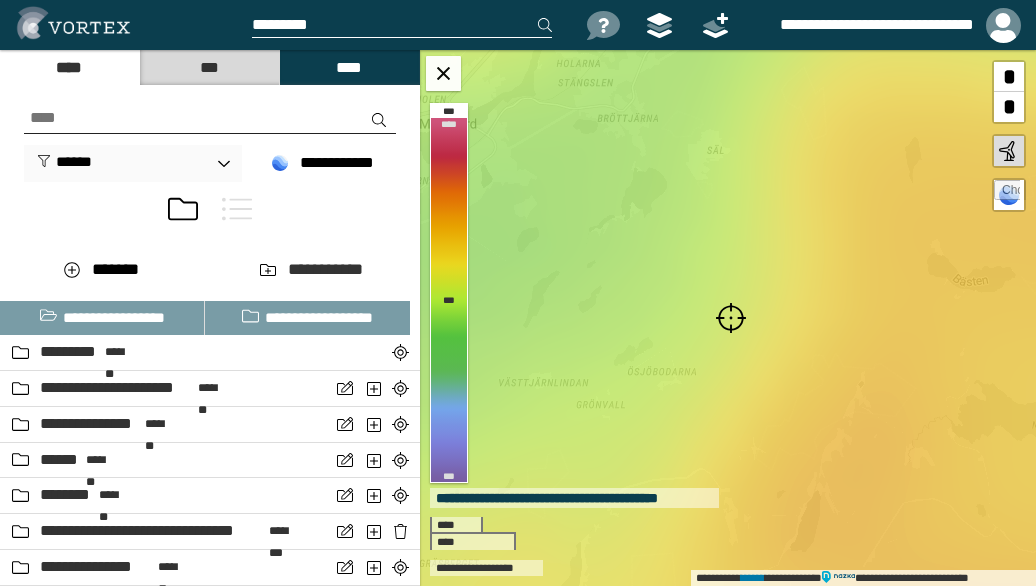 click at bounding box center (731, 318) 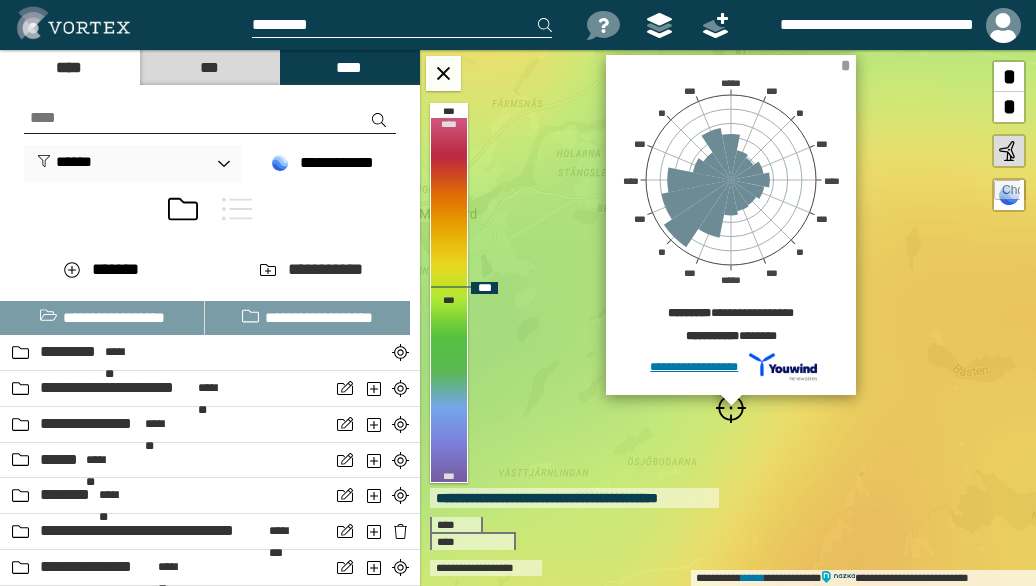 click on "*" at bounding box center [845, 65] 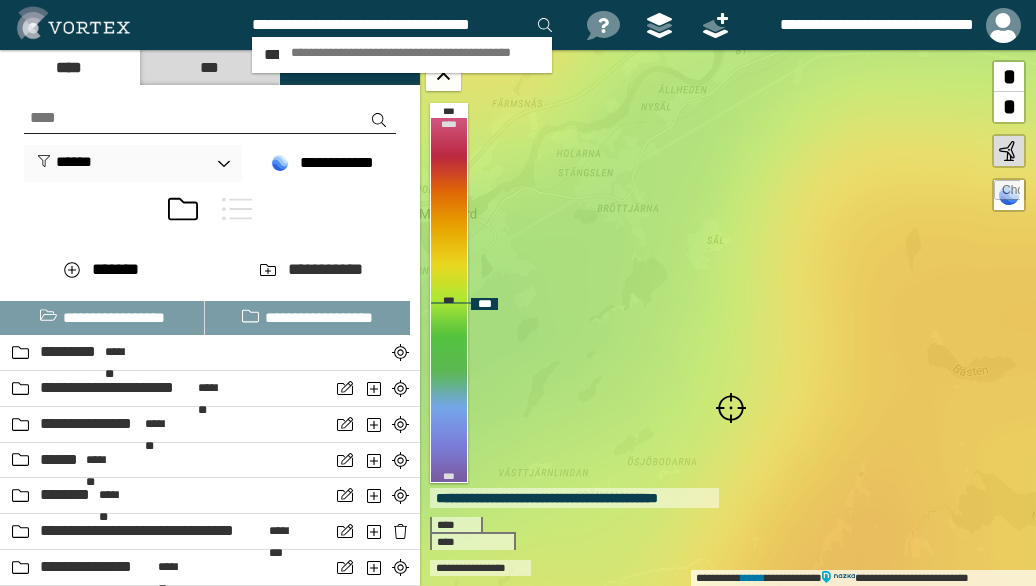 scroll, scrollTop: 0, scrollLeft: 5, axis: horizontal 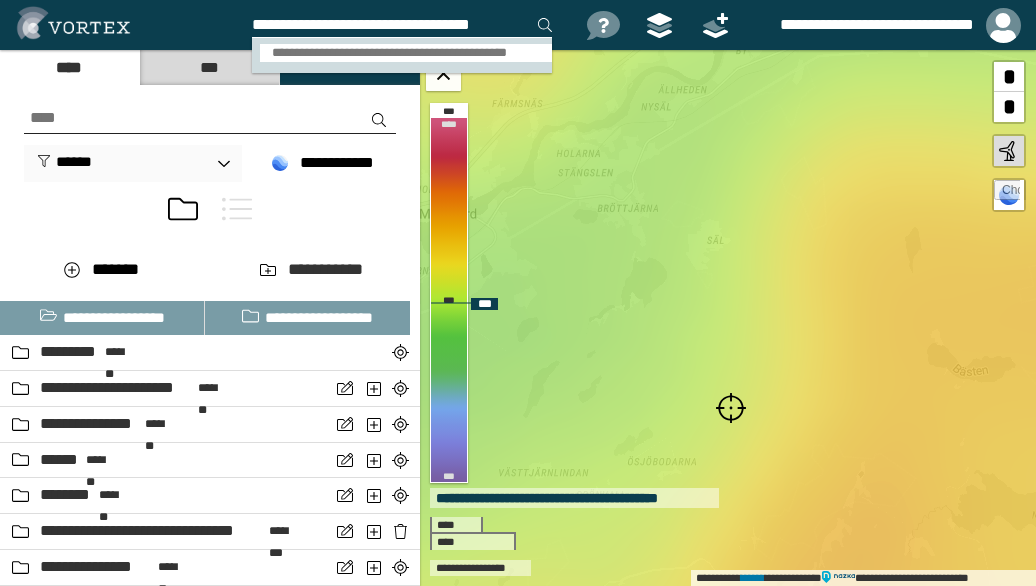 type on "[FIRST] [LAST]" 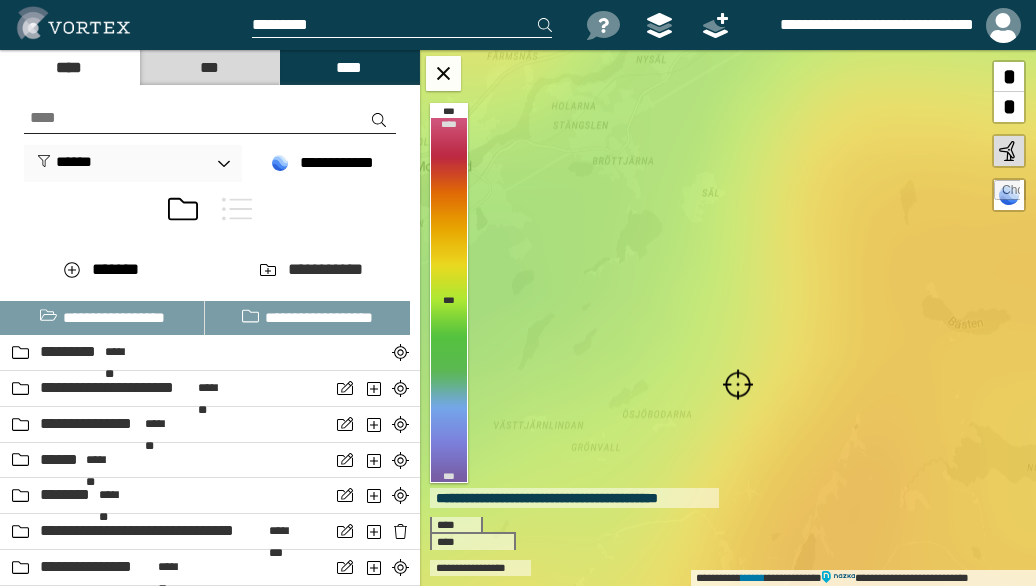 scroll, scrollTop: 0, scrollLeft: 0, axis: both 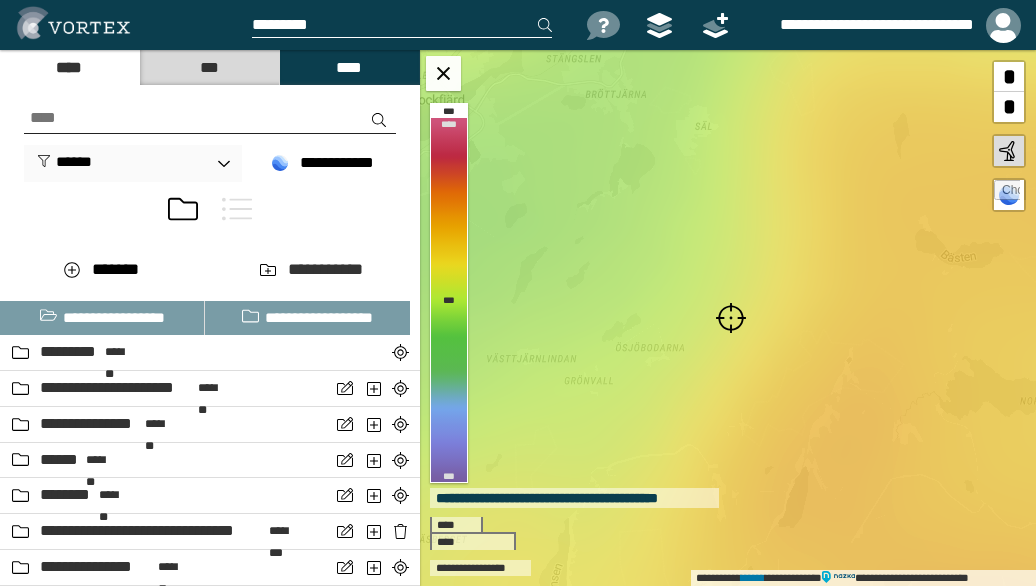 click at bounding box center (731, 318) 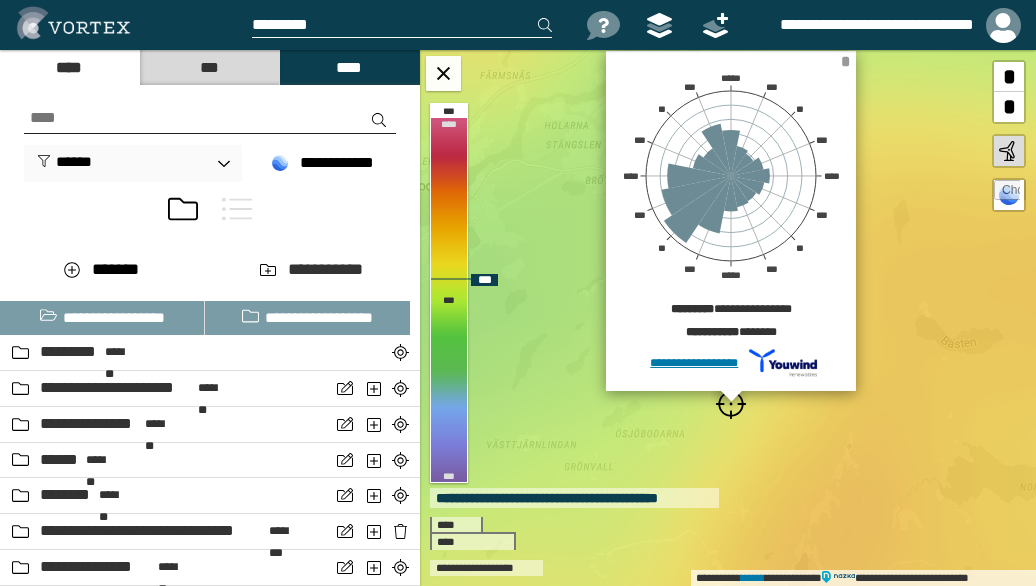 click on "*" at bounding box center [845, 61] 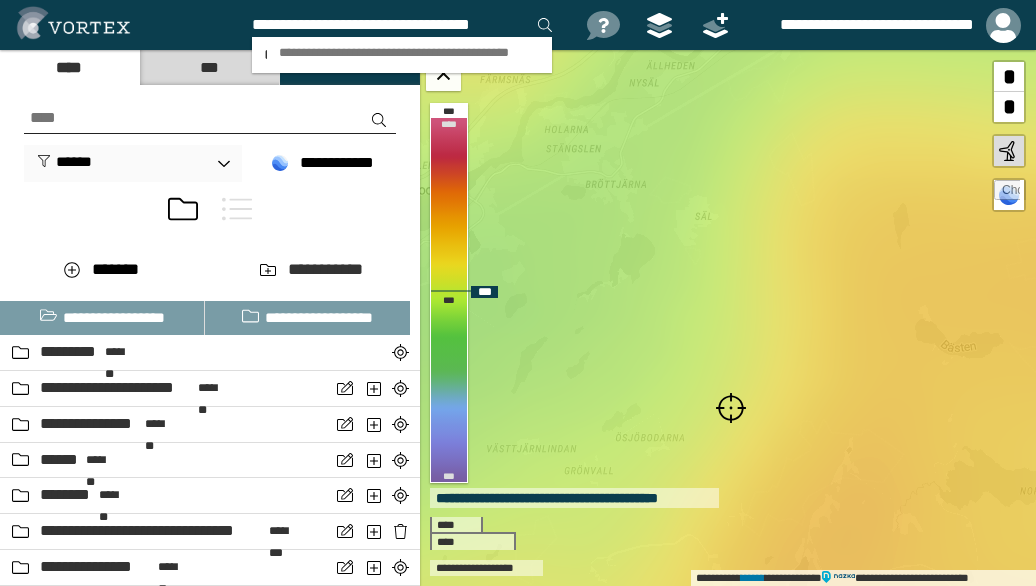 scroll, scrollTop: 0, scrollLeft: 13, axis: horizontal 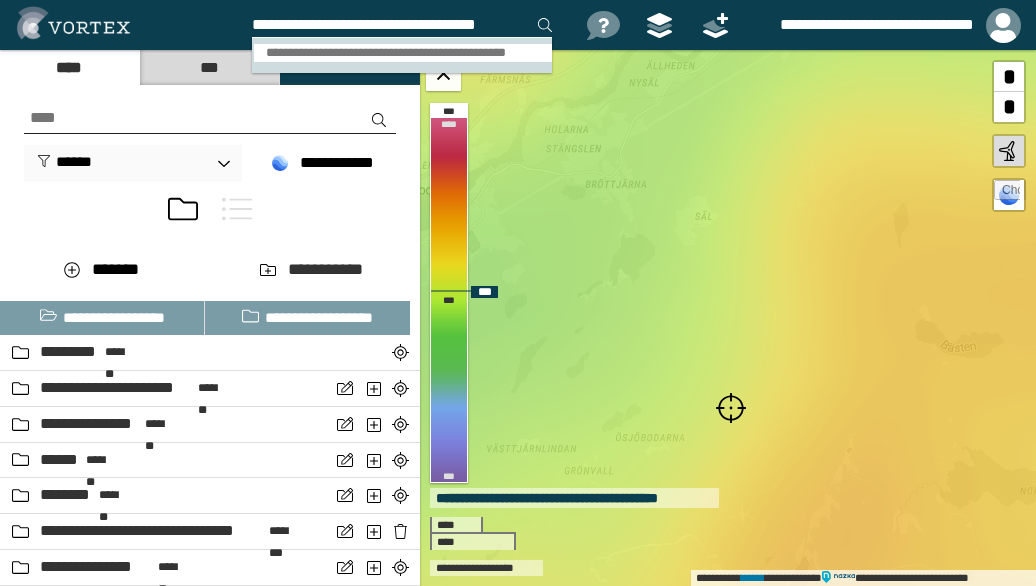 type on "[DRIVER LICENSE NUMBER]" 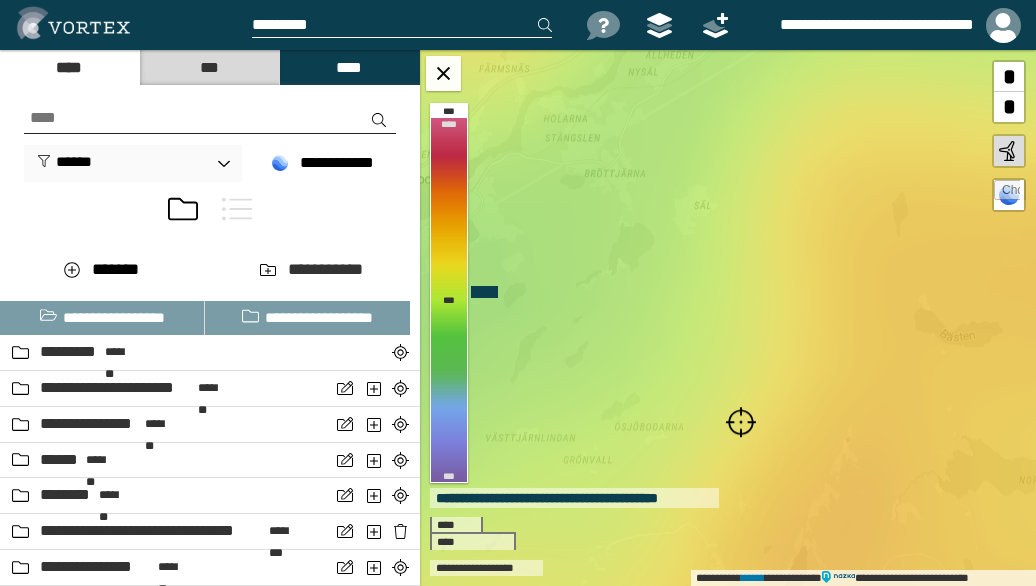 scroll, scrollTop: 0, scrollLeft: 0, axis: both 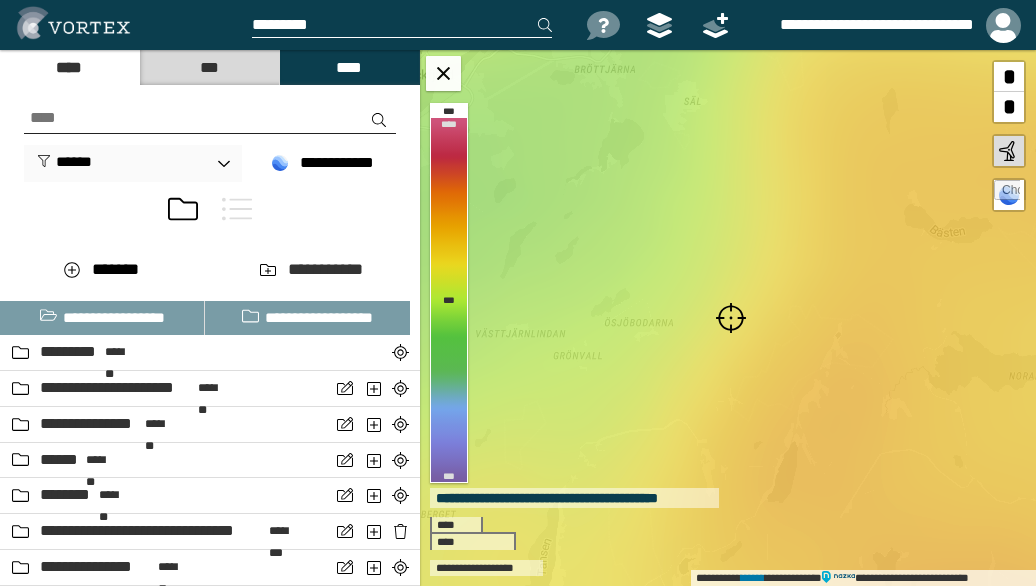 click at bounding box center (731, 318) 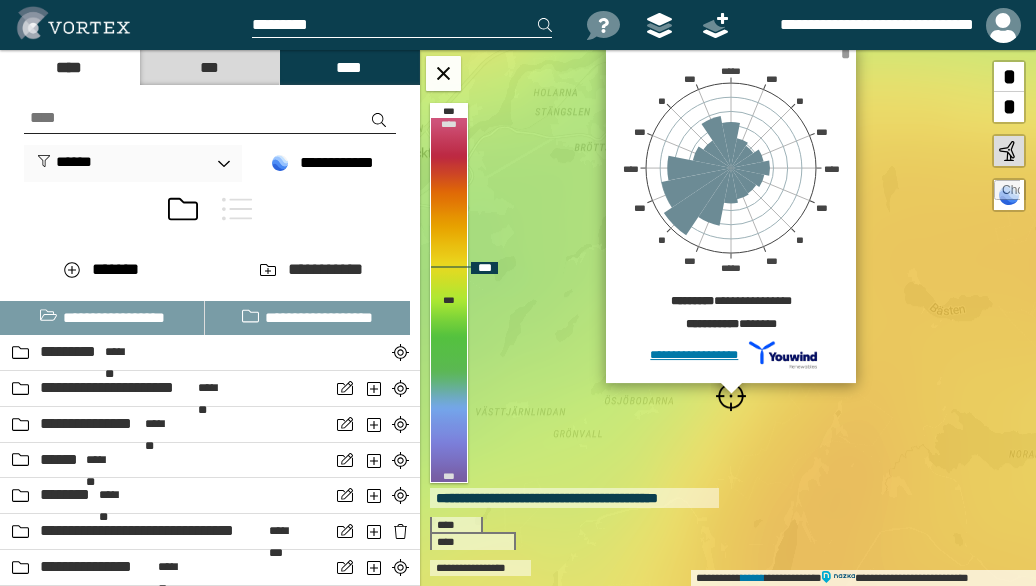 click on "*" at bounding box center [845, 53] 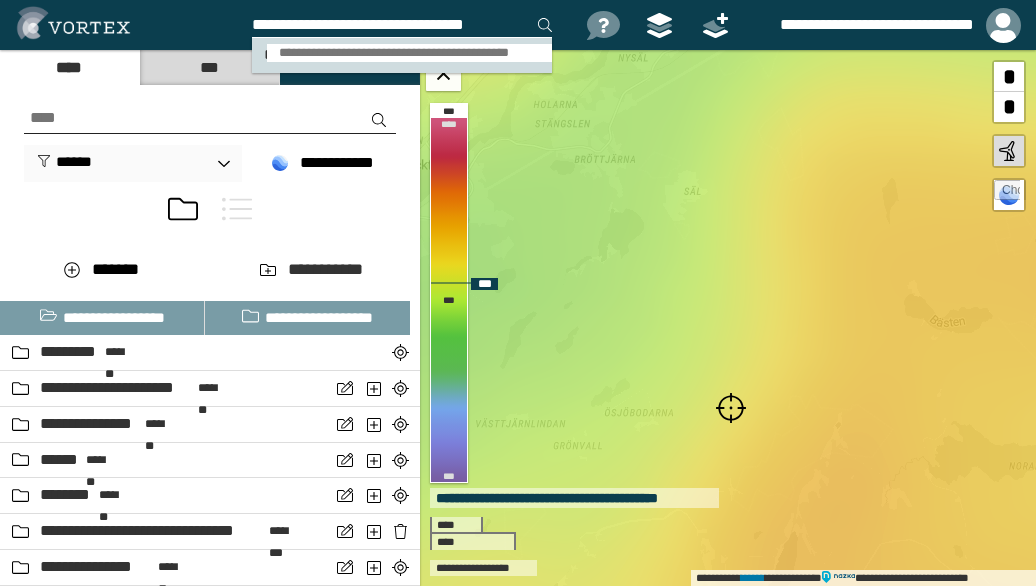 type on "**********" 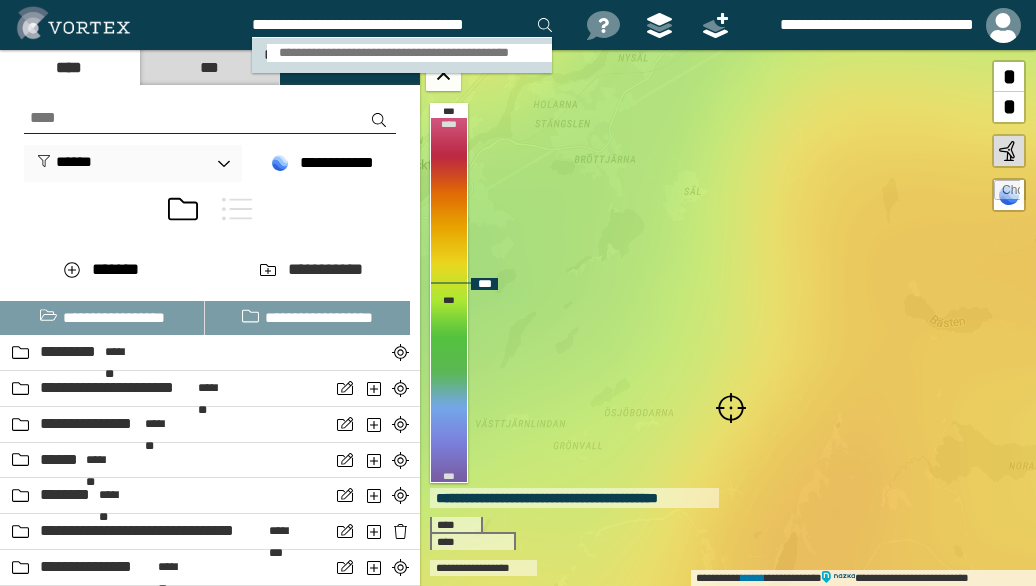 click on "[NUMBER] [STREET], [CITY], [STATE]" at bounding box center [410, 53] 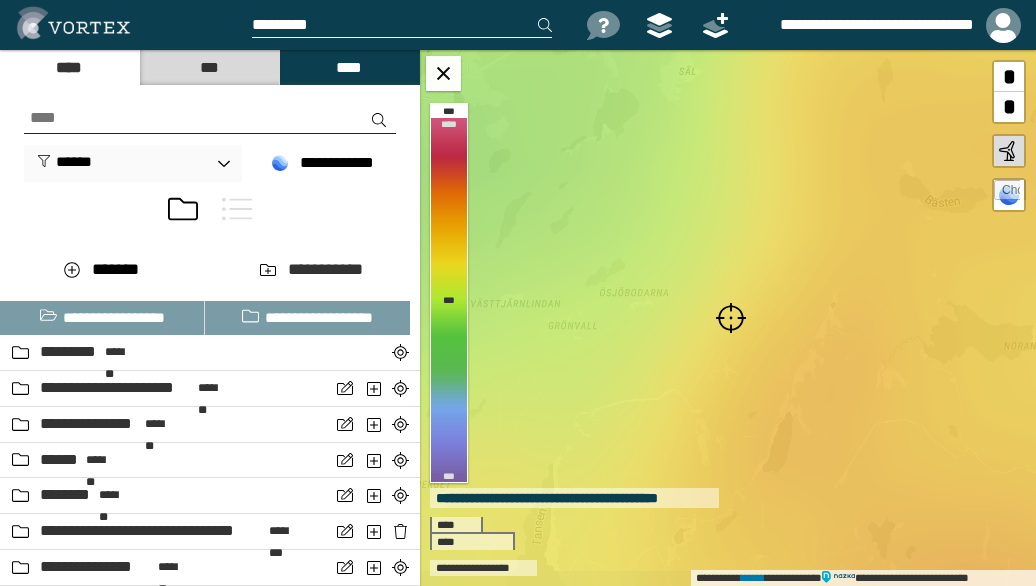 click at bounding box center (731, 318) 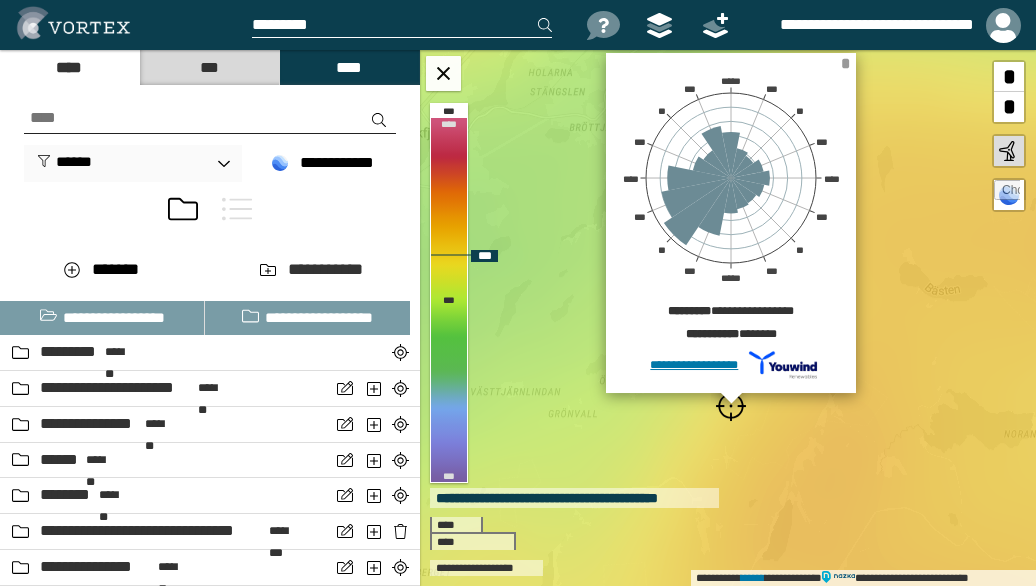 click on "*" at bounding box center [845, 63] 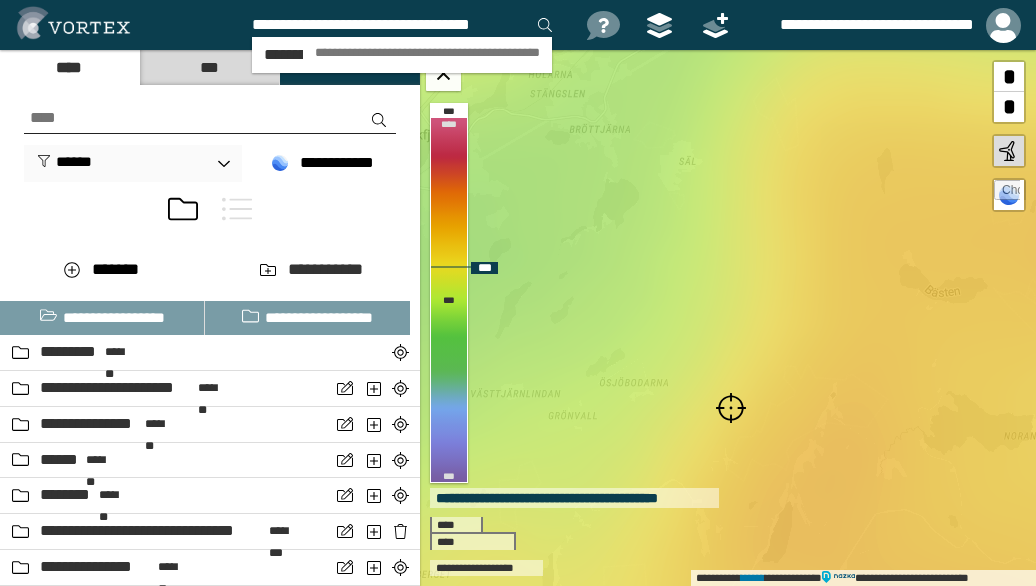 scroll, scrollTop: 0, scrollLeft: 5, axis: horizontal 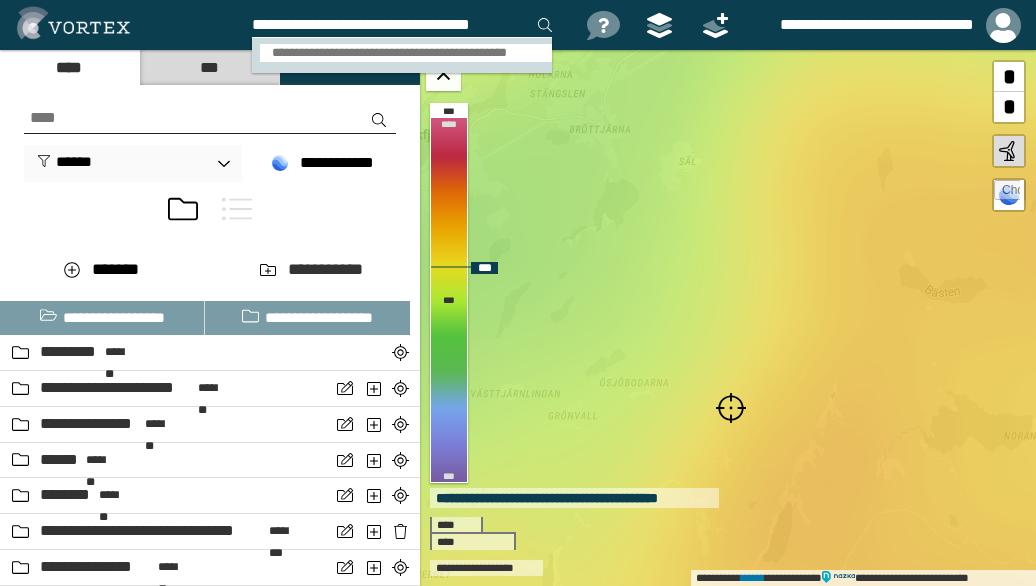 type on "[FIRST] [LAST]" 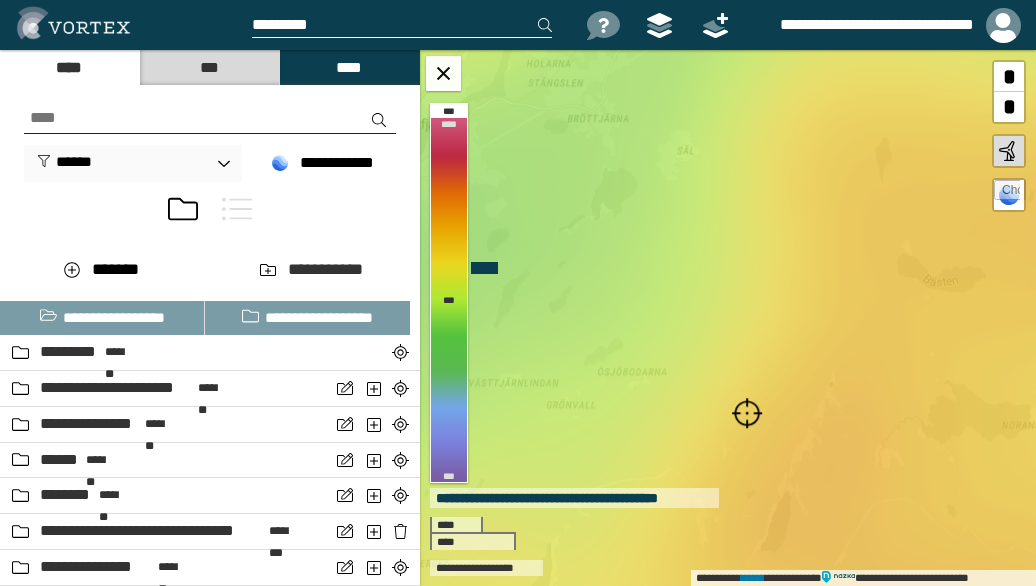 scroll, scrollTop: 0, scrollLeft: 0, axis: both 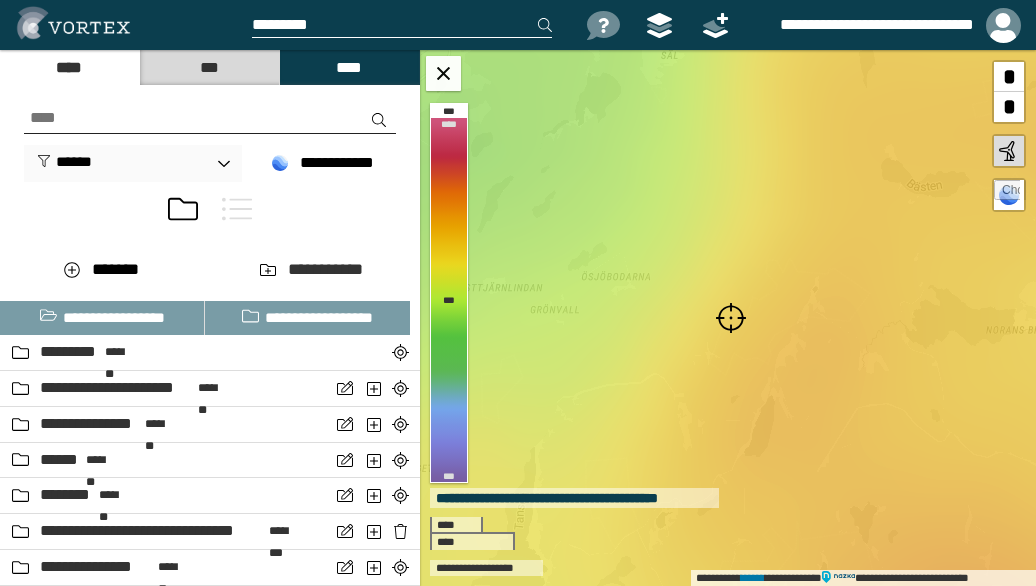 click at bounding box center [731, 318] 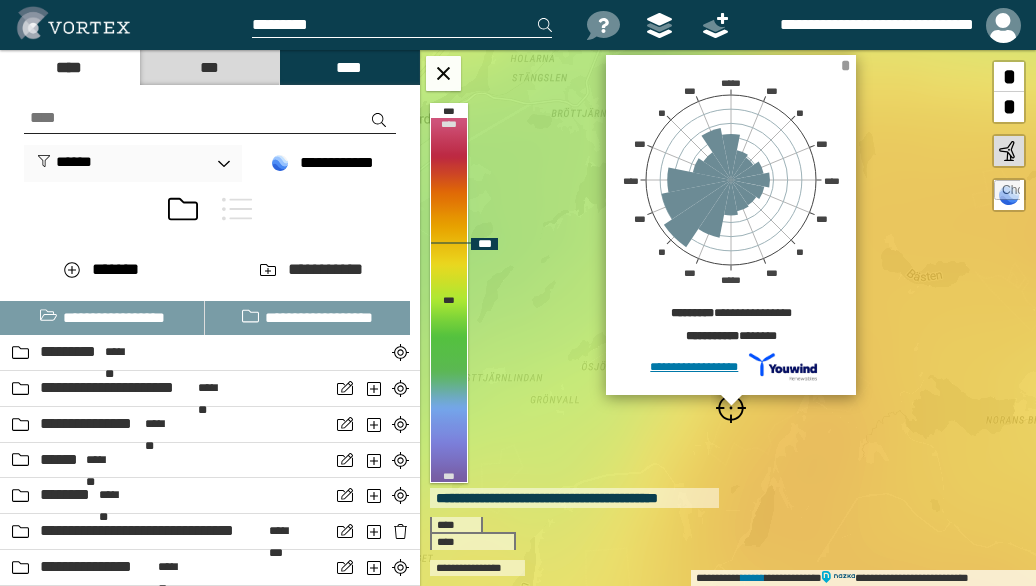 click on "*" at bounding box center [845, 65] 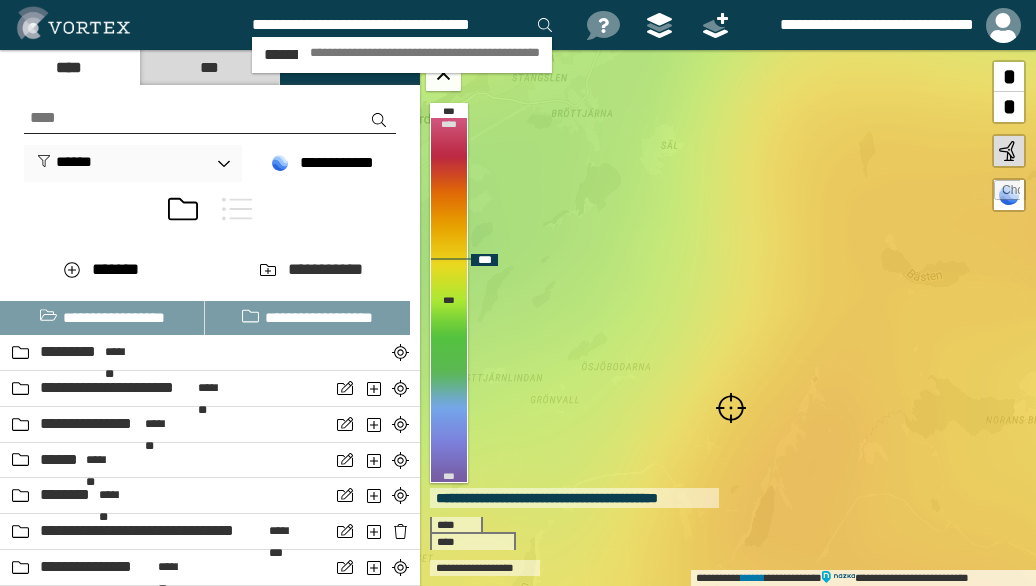scroll, scrollTop: 0, scrollLeft: 5, axis: horizontal 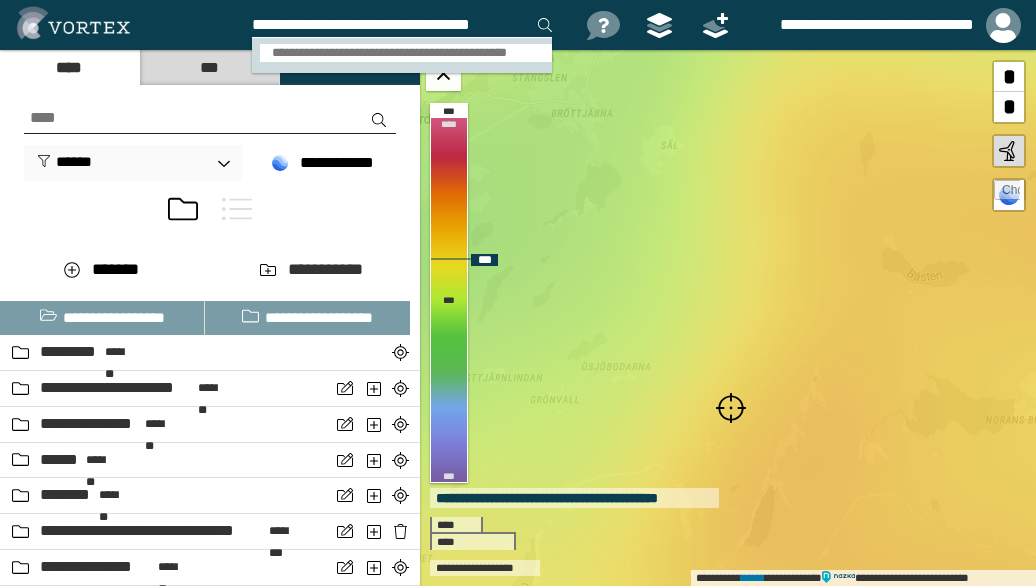 type on "[FIRST] [LAST]" 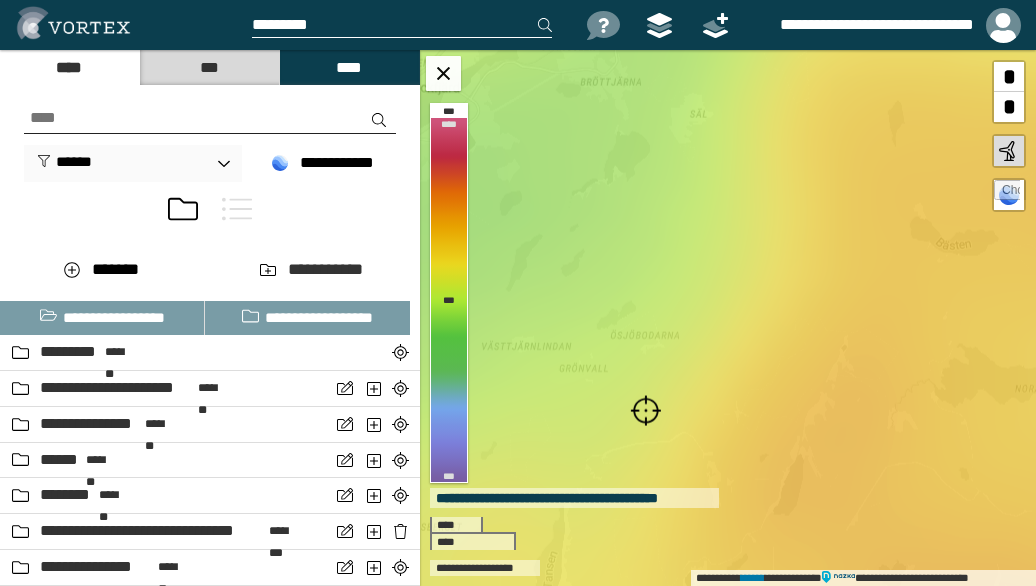 scroll, scrollTop: 0, scrollLeft: 0, axis: both 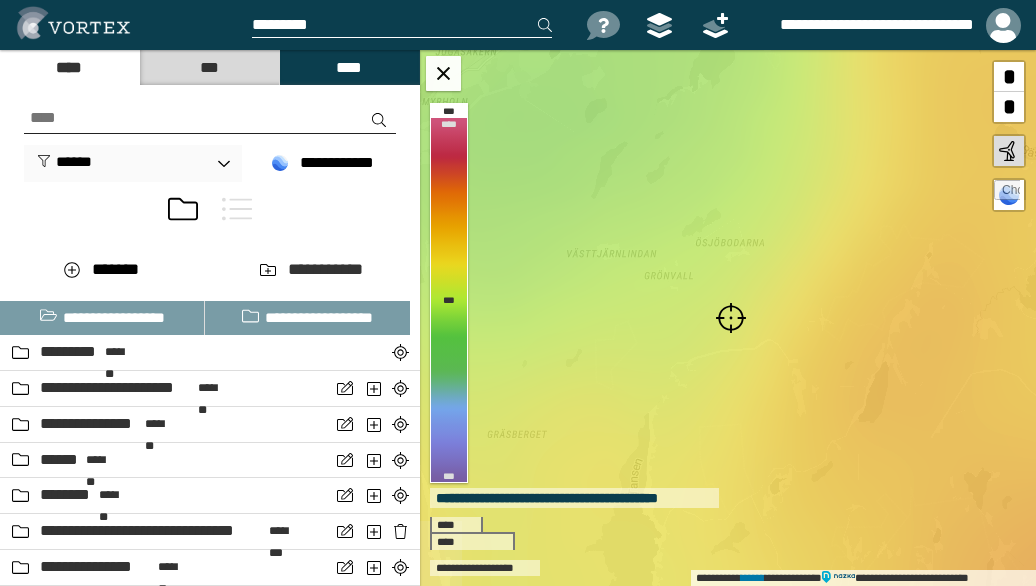 click at bounding box center [731, 318] 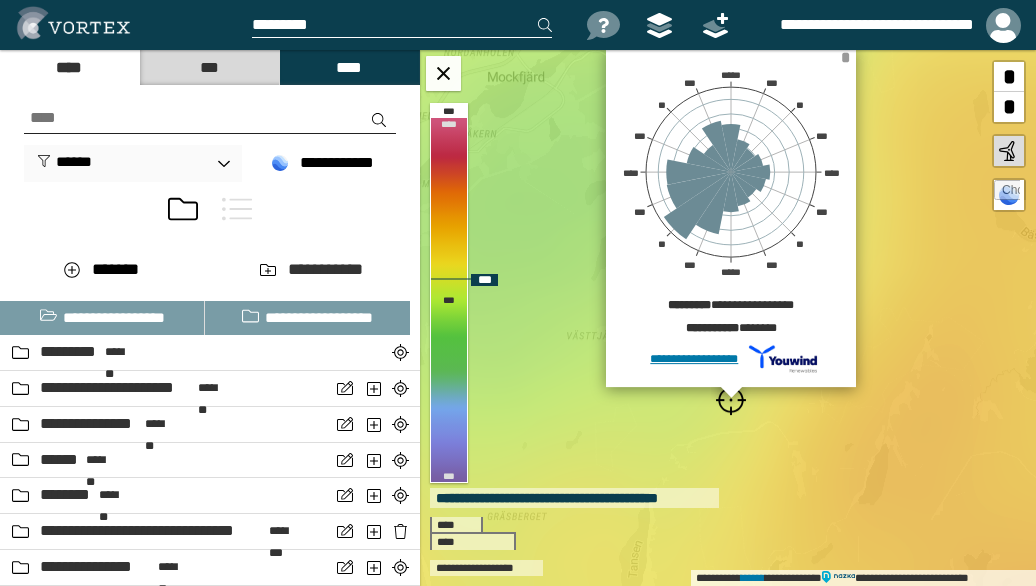 click on "*" at bounding box center (845, 57) 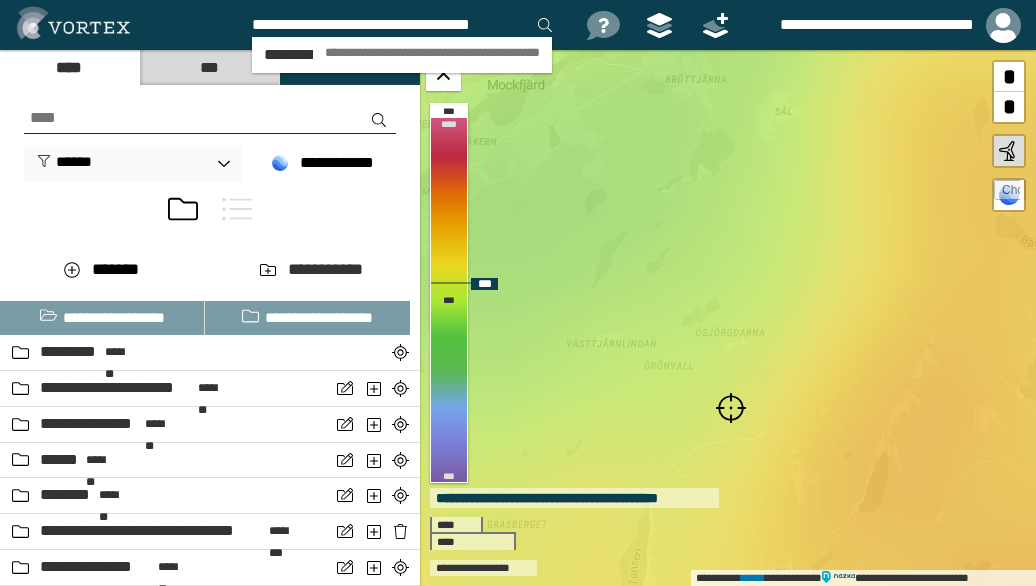 scroll, scrollTop: 0, scrollLeft: 13, axis: horizontal 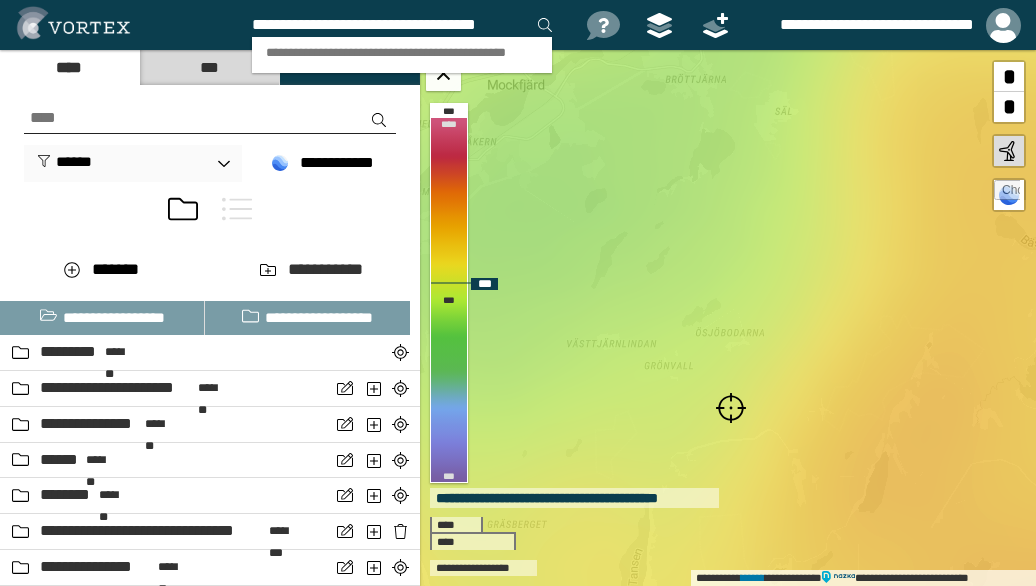 type on "[DRIVER LICENSE NUMBER]" 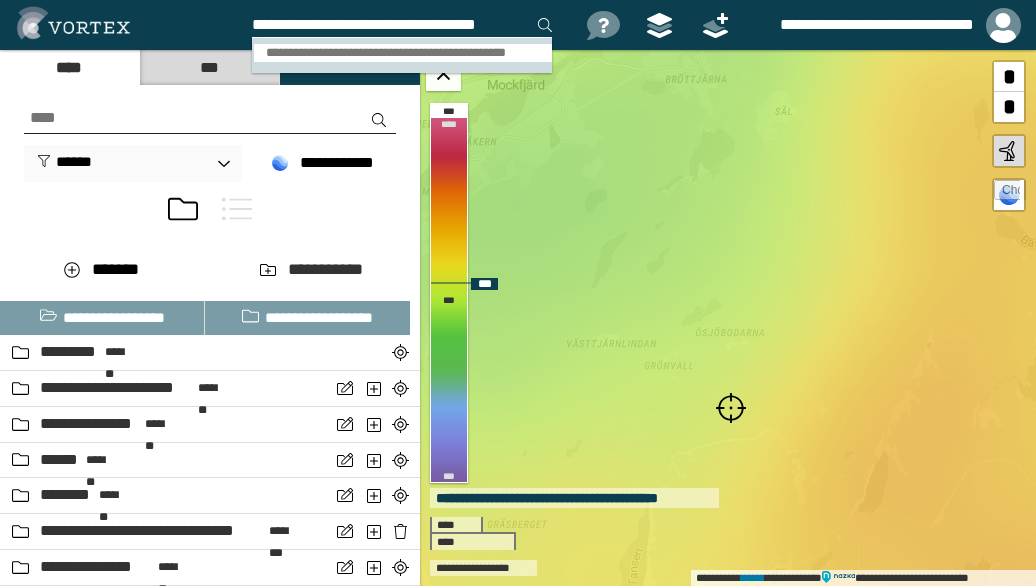 click on "[EMAIL]" at bounding box center (403, 53) 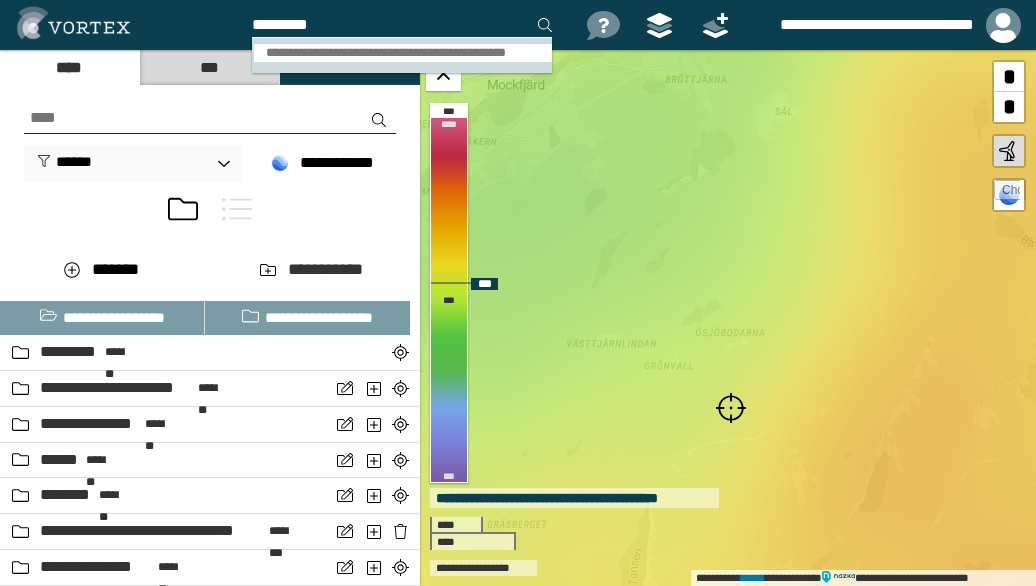 scroll, scrollTop: 0, scrollLeft: 0, axis: both 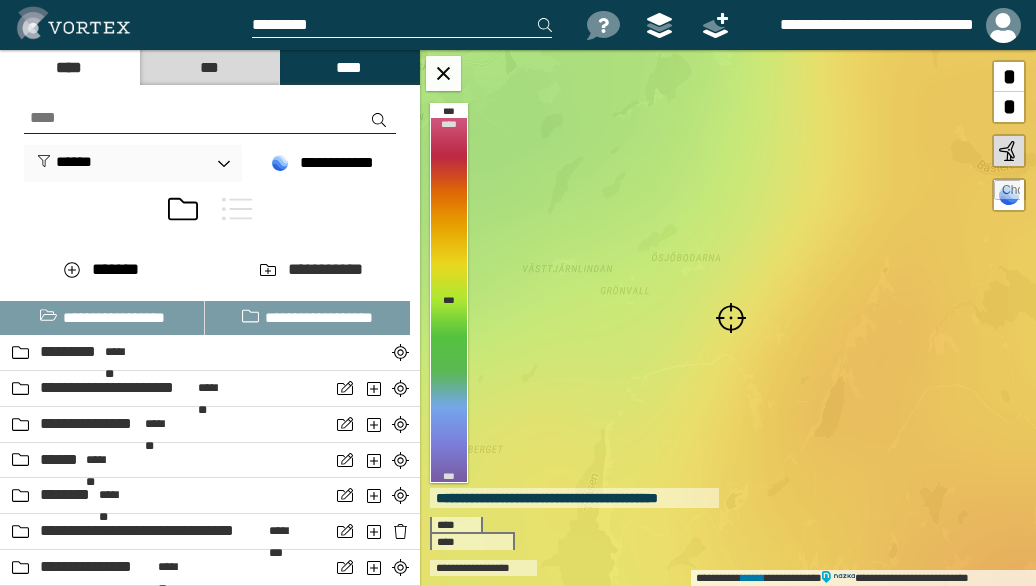 click at bounding box center [731, 318] 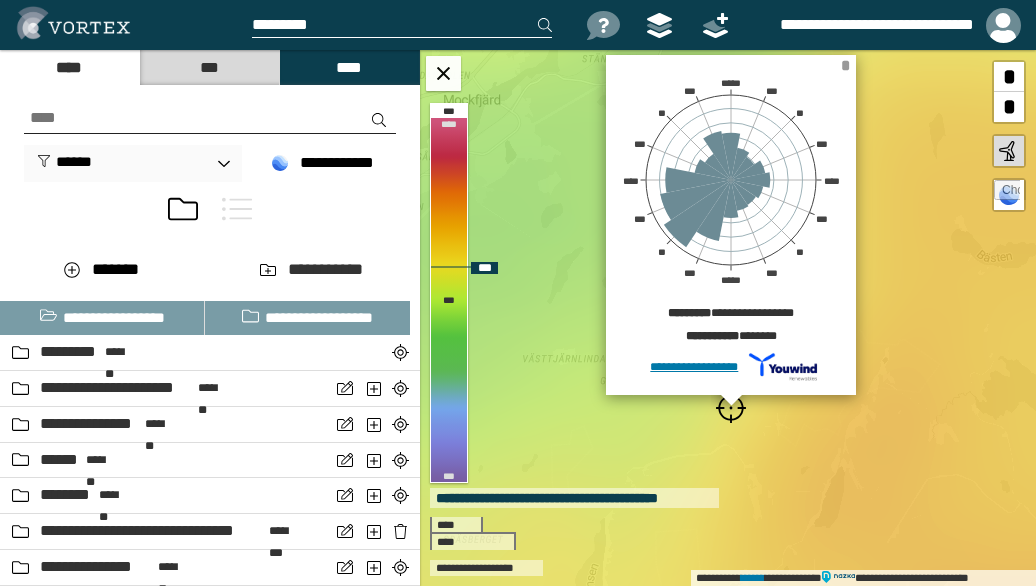 click on "*" at bounding box center (845, 65) 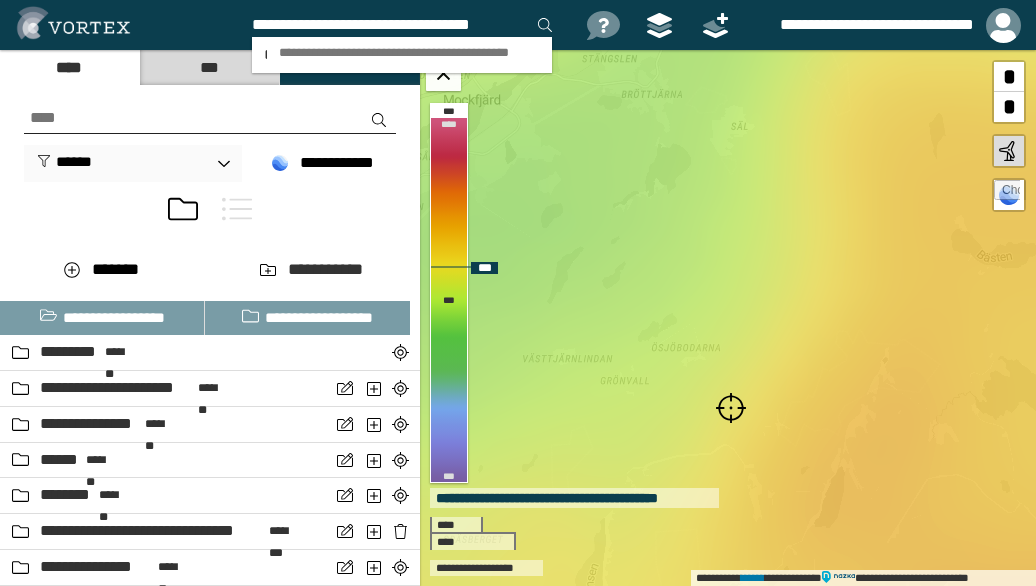 scroll, scrollTop: 0, scrollLeft: 5, axis: horizontal 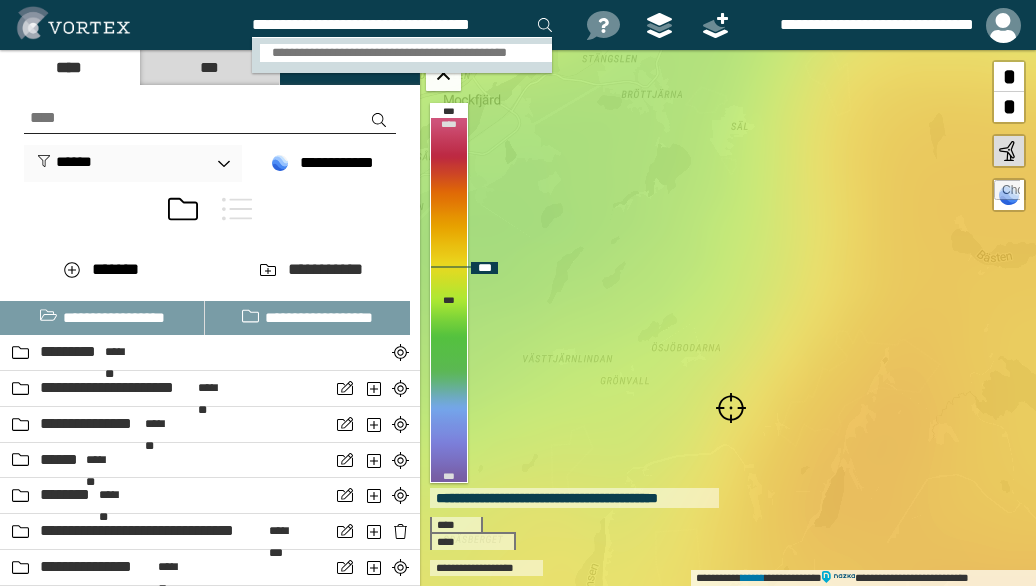 type on "[FIRST] [LAST]" 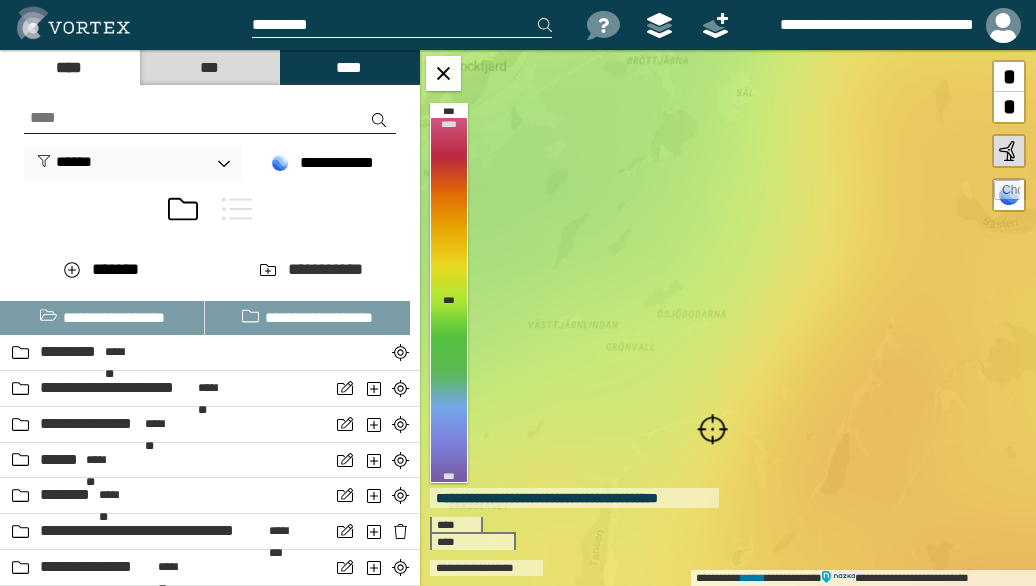 scroll, scrollTop: 0, scrollLeft: 0, axis: both 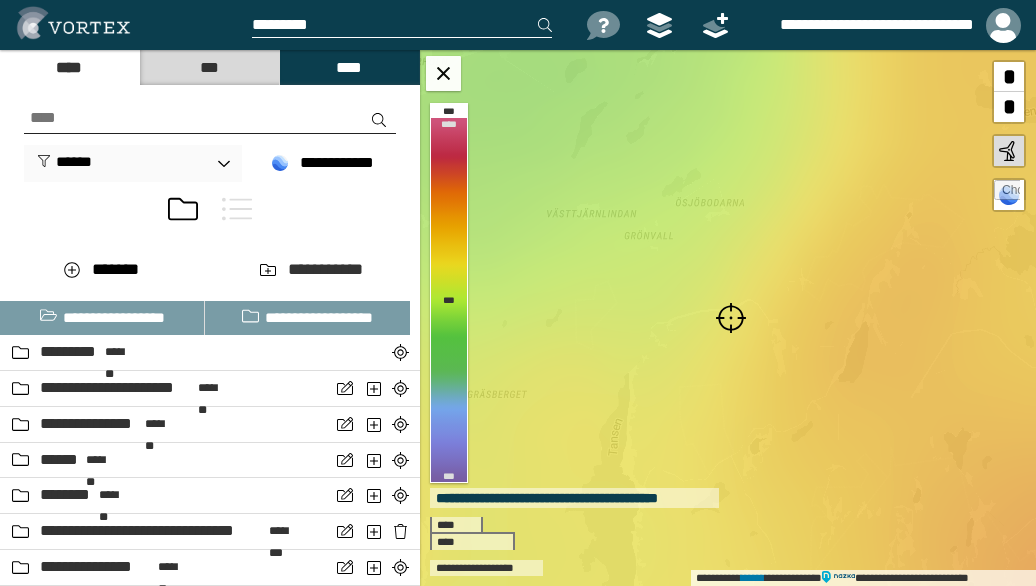 click at bounding box center [731, 318] 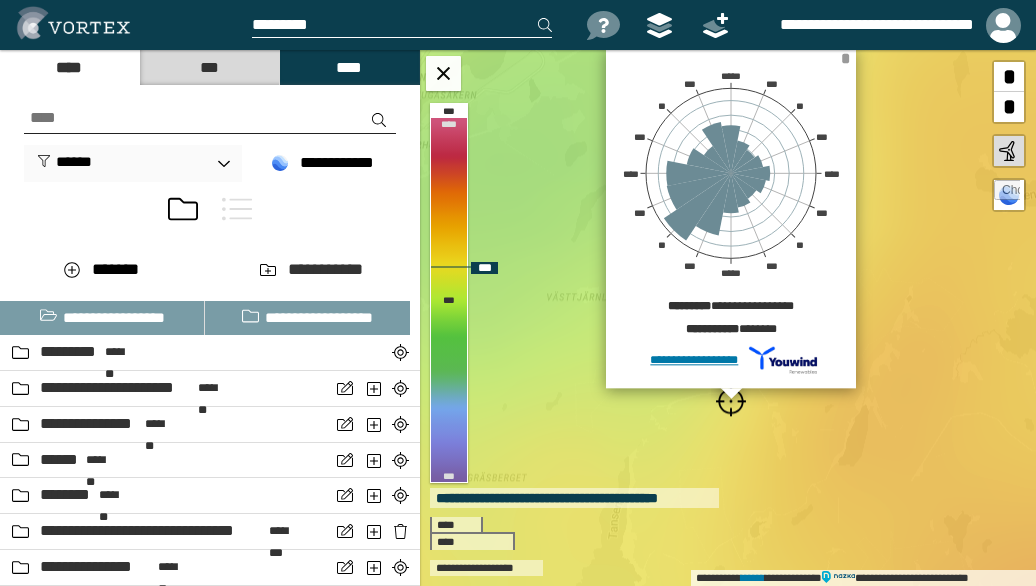click on "*" at bounding box center [845, 58] 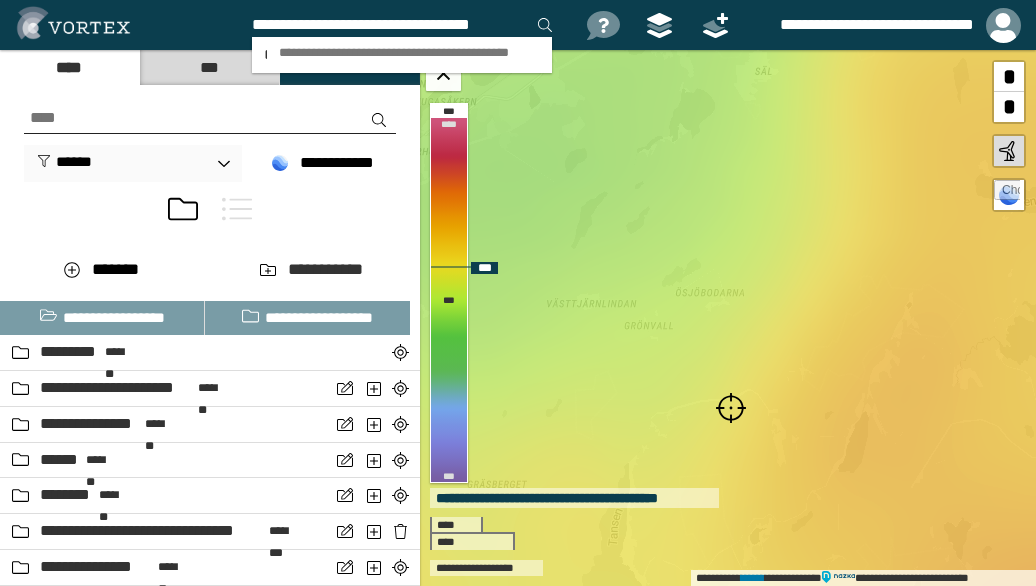 scroll, scrollTop: 0, scrollLeft: 5, axis: horizontal 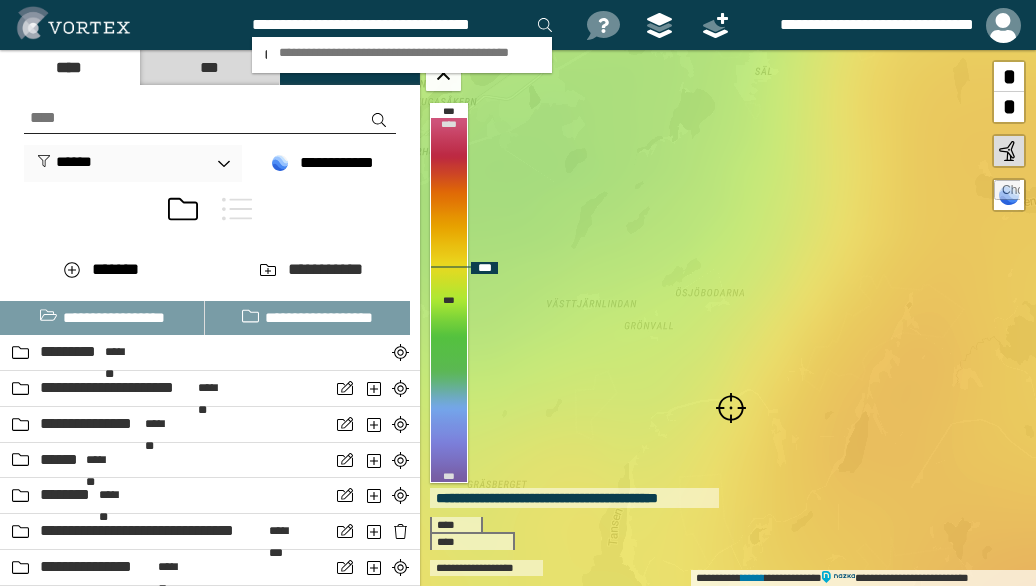 type on "[FIRST] [LAST]" 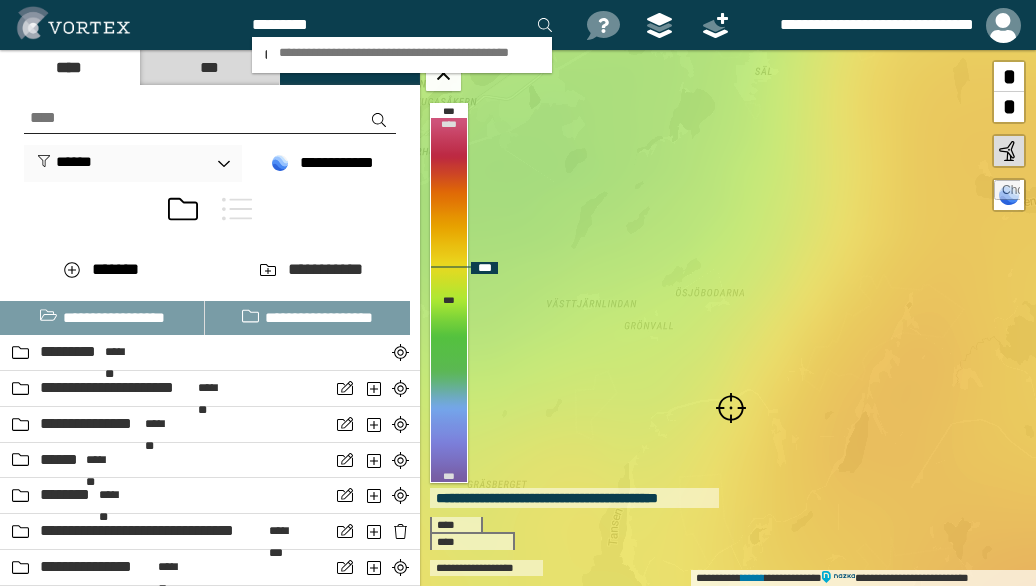 scroll, scrollTop: 0, scrollLeft: 0, axis: both 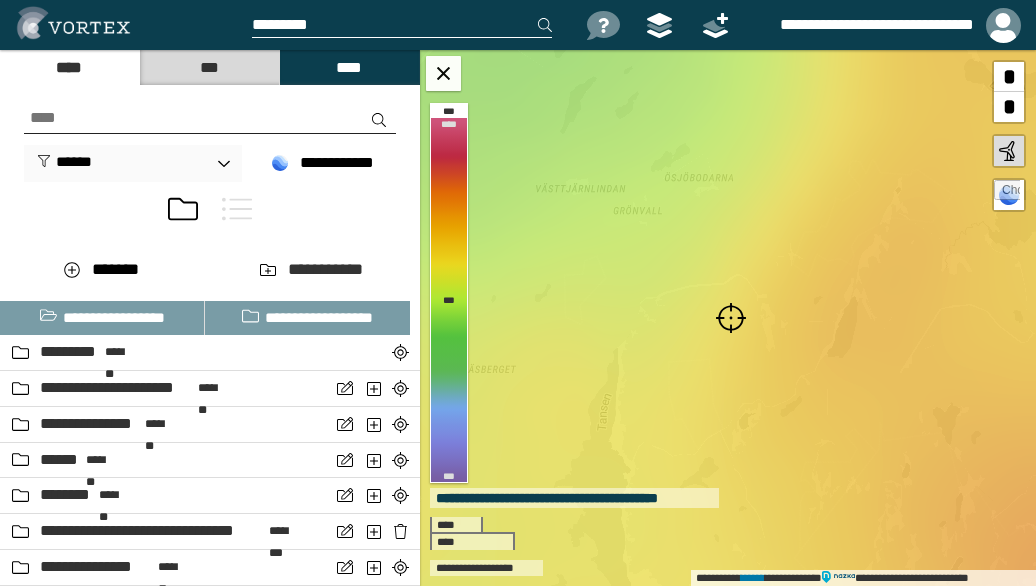 click at bounding box center (731, 318) 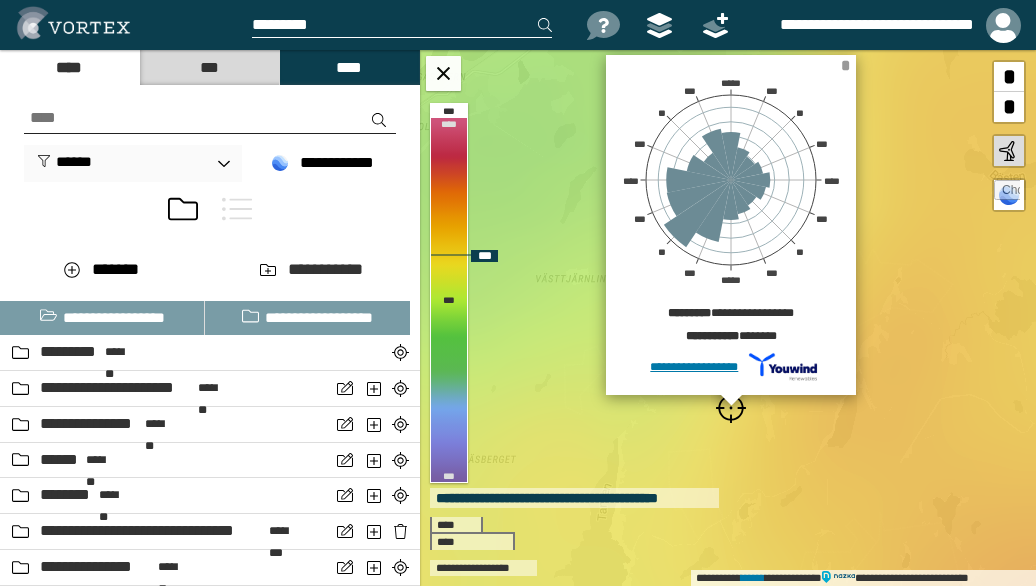 click on "*" at bounding box center (845, 65) 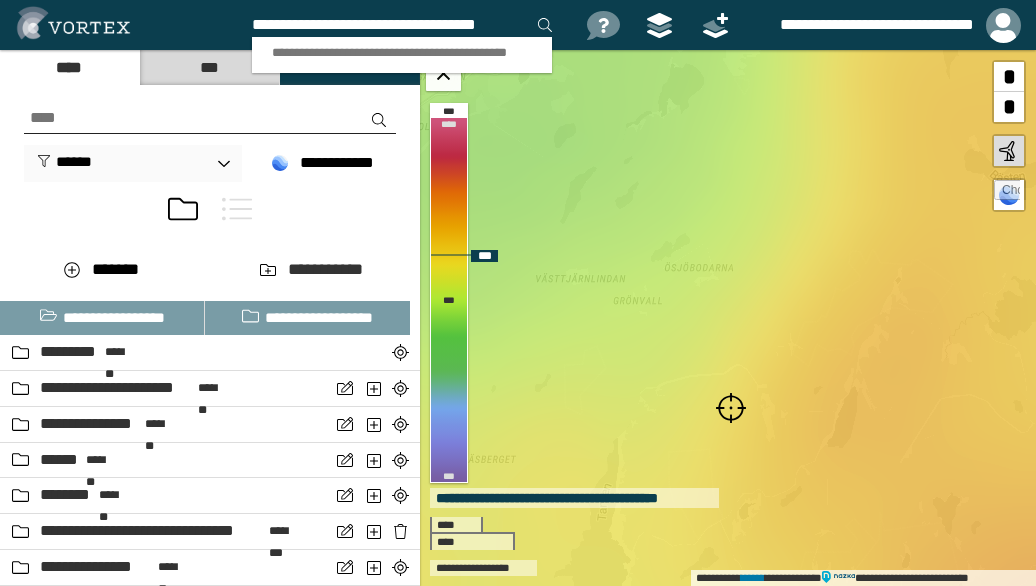 scroll, scrollTop: 0, scrollLeft: 13, axis: horizontal 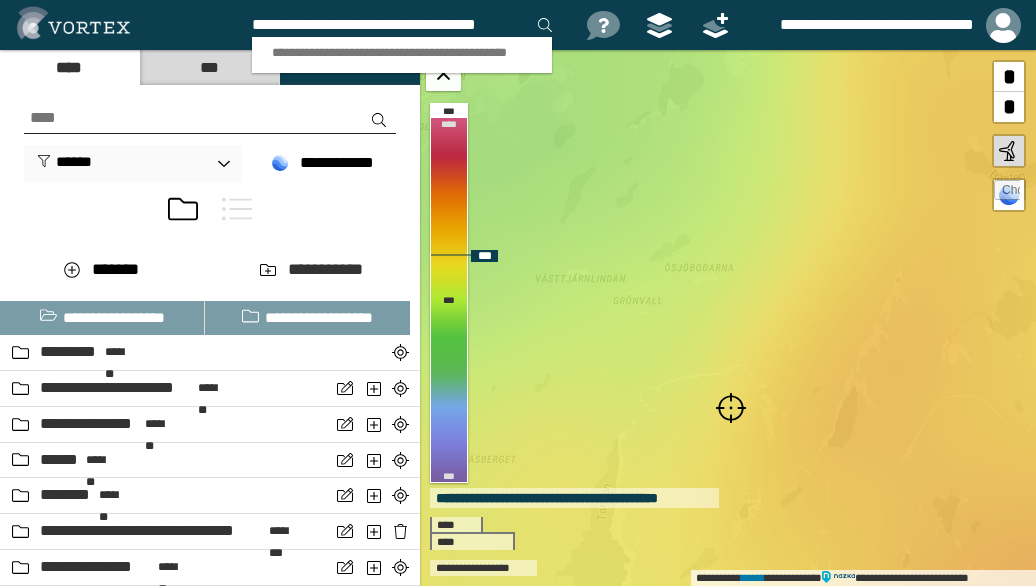 type on "[DRIVER LICENSE NUMBER]" 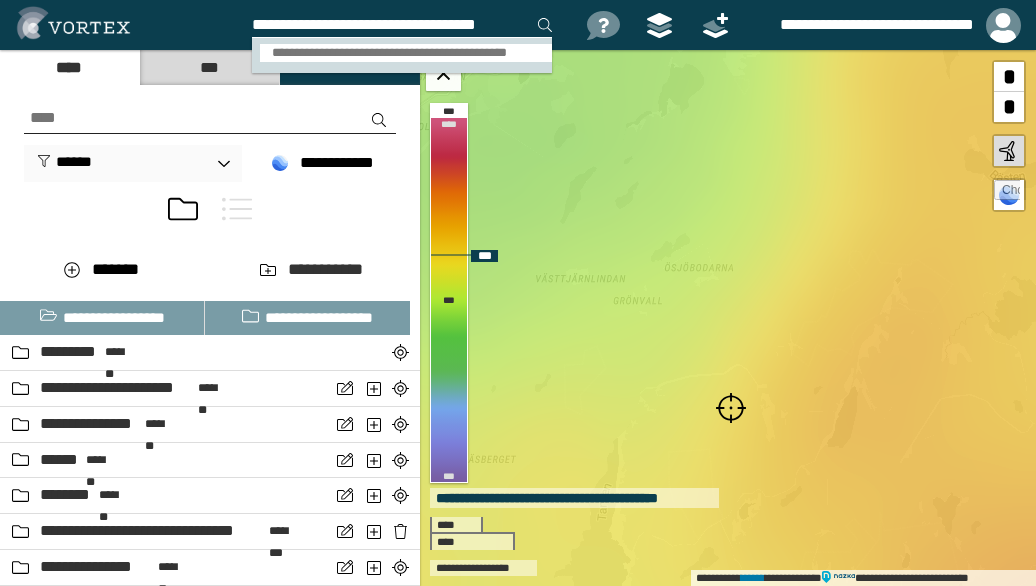 click on "[CREDIT CARD NUMBER]" at bounding box center [406, 53] 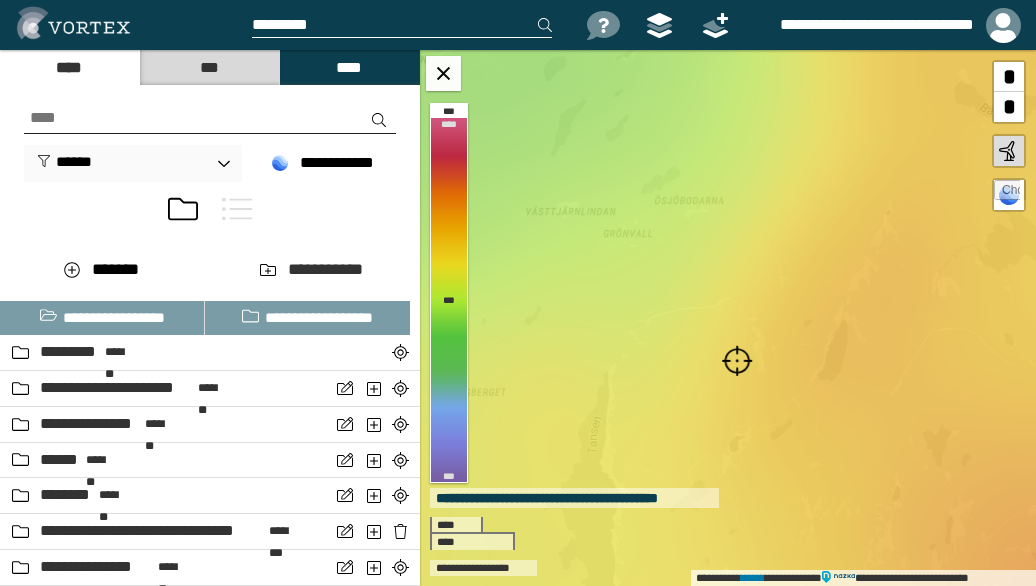 scroll, scrollTop: 0, scrollLeft: 0, axis: both 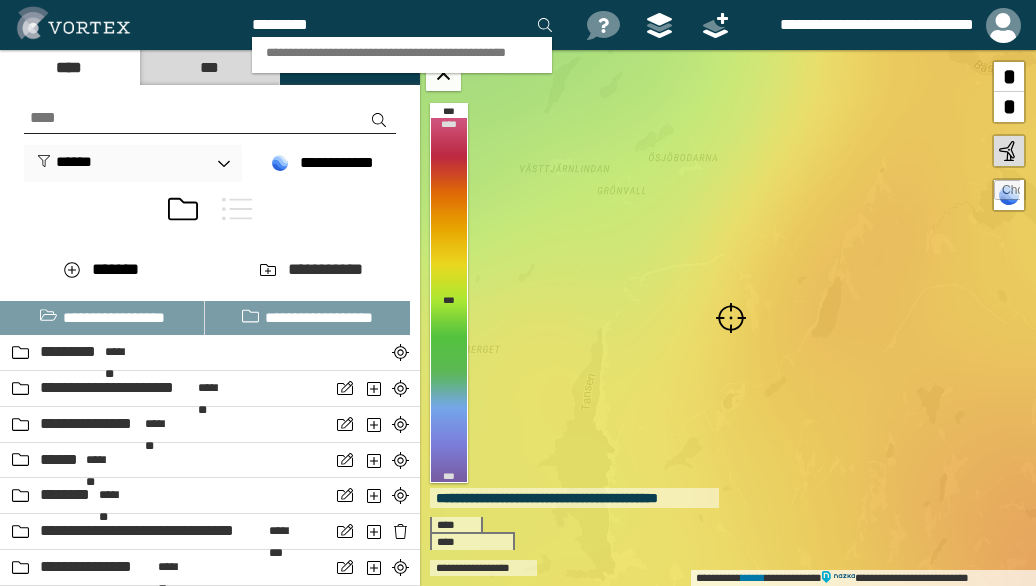 click at bounding box center (731, 318) 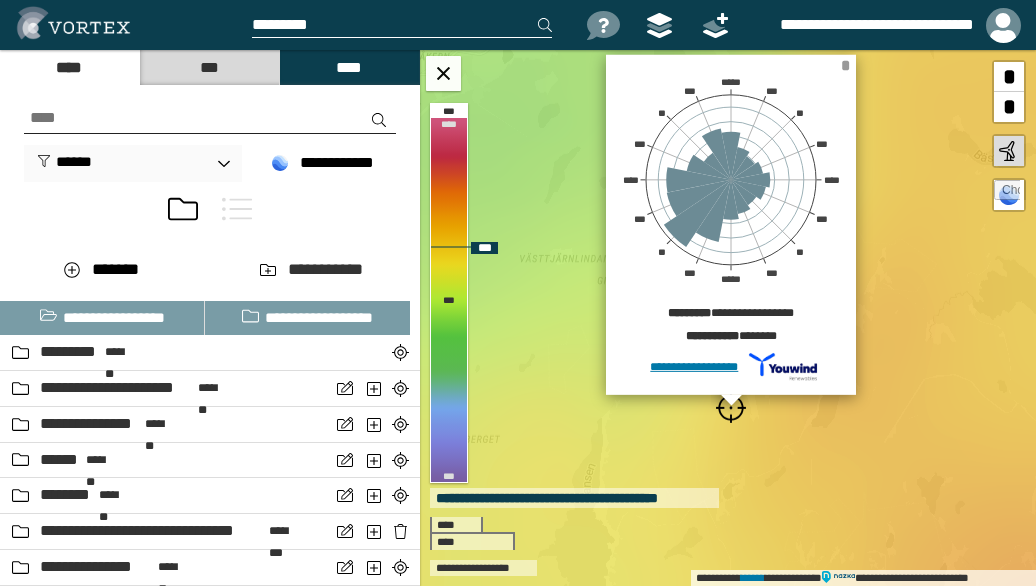 click on "*" at bounding box center [845, 65] 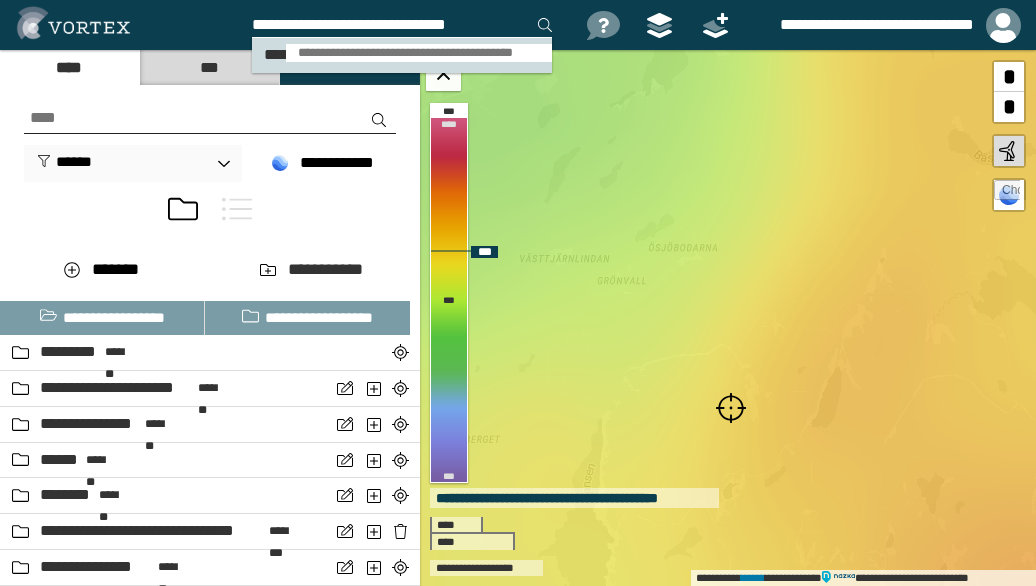 type on "**********" 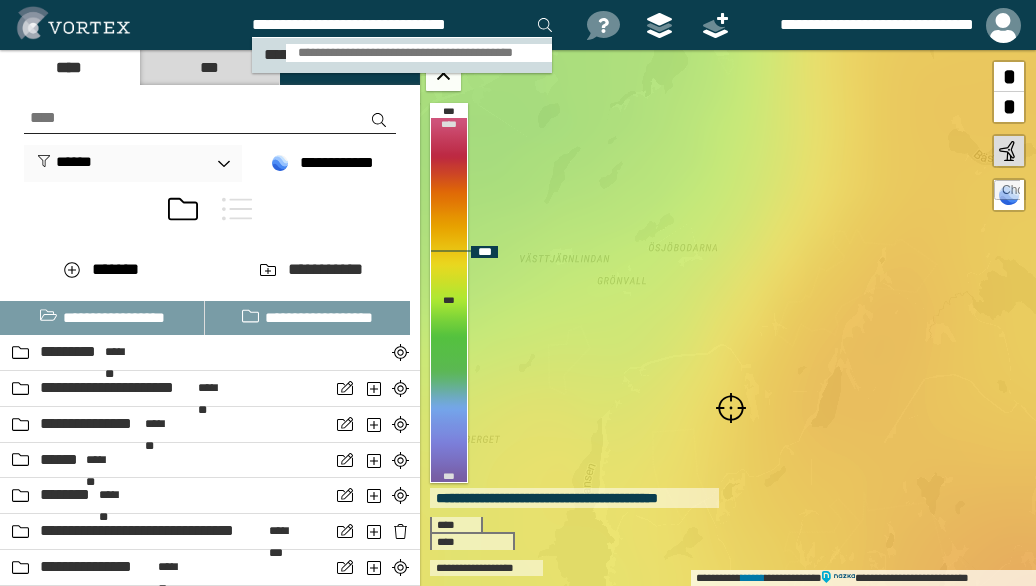 click on "**********" at bounding box center [419, 53] 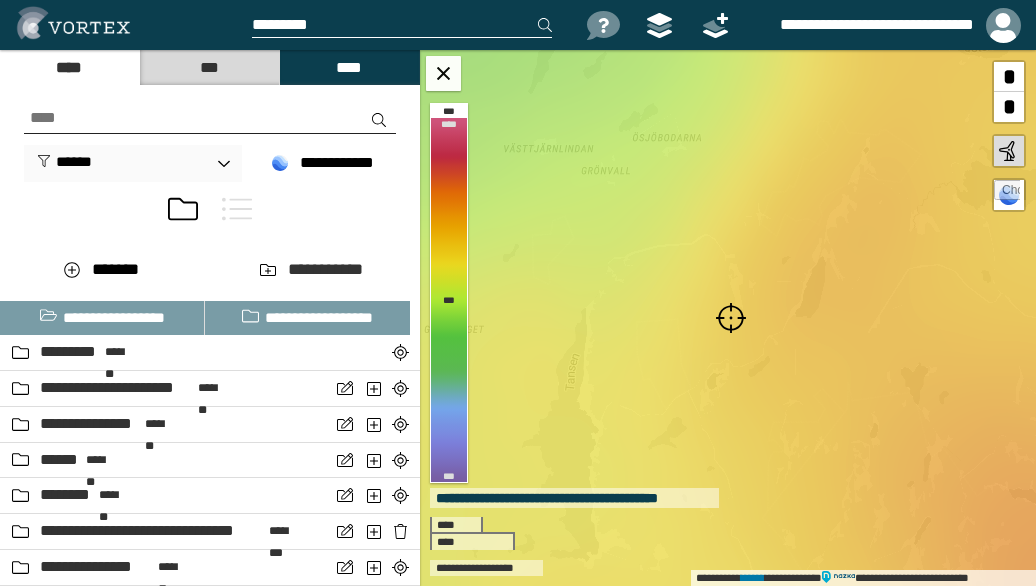 click at bounding box center [731, 318] 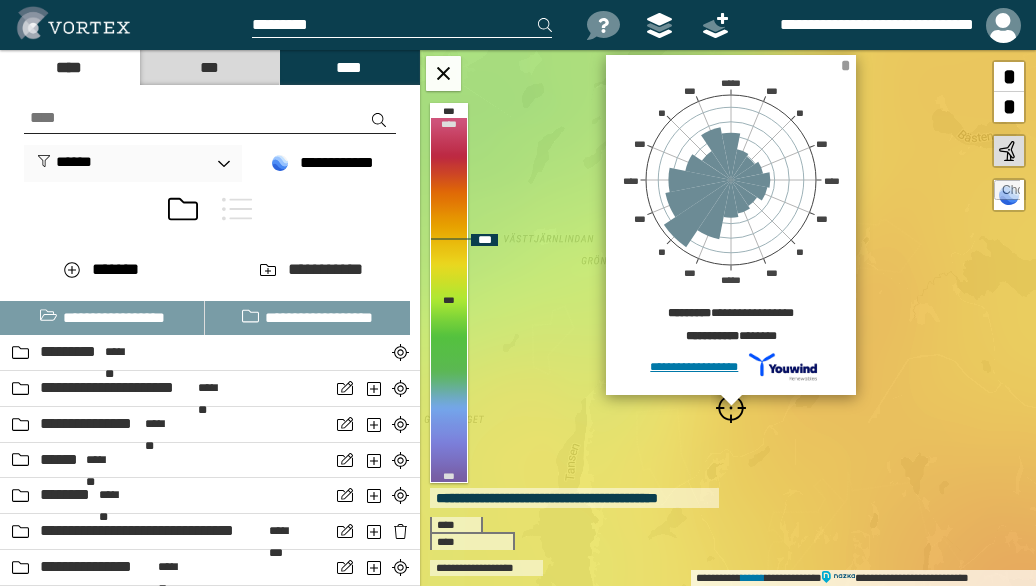 click on "*" at bounding box center (845, 65) 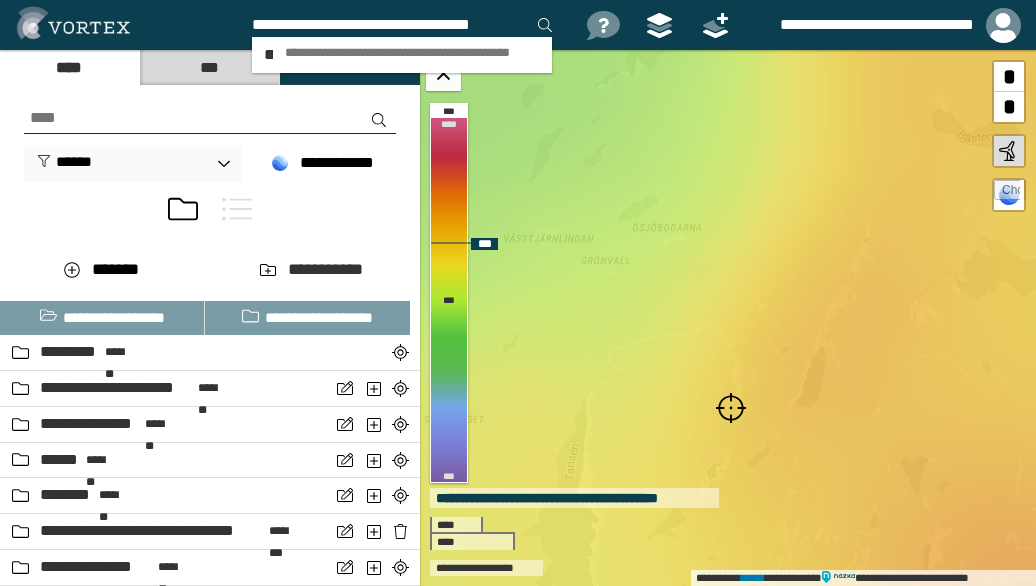 scroll, scrollTop: 0, scrollLeft: 5, axis: horizontal 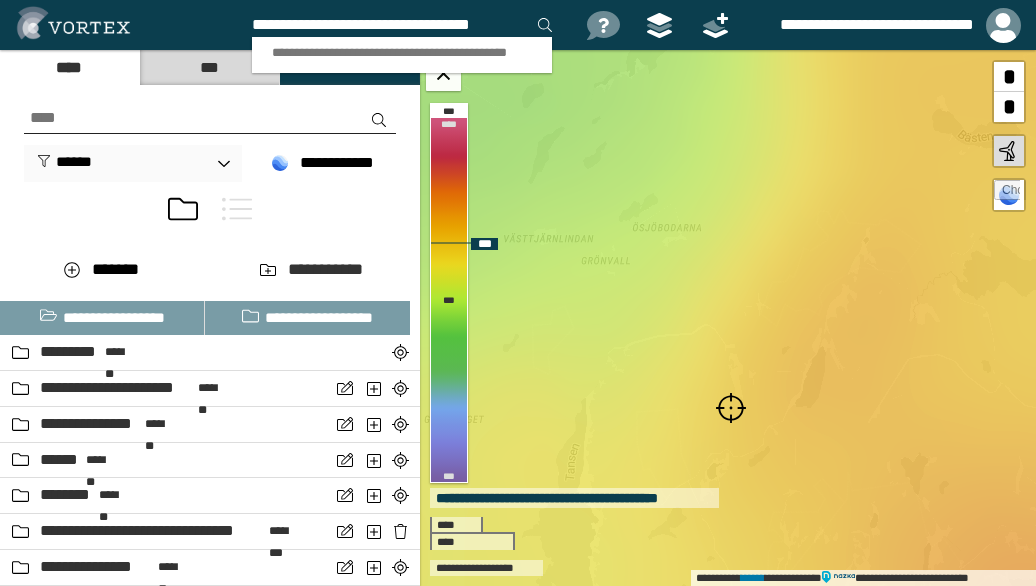 type on "[FIRST] [LAST]" 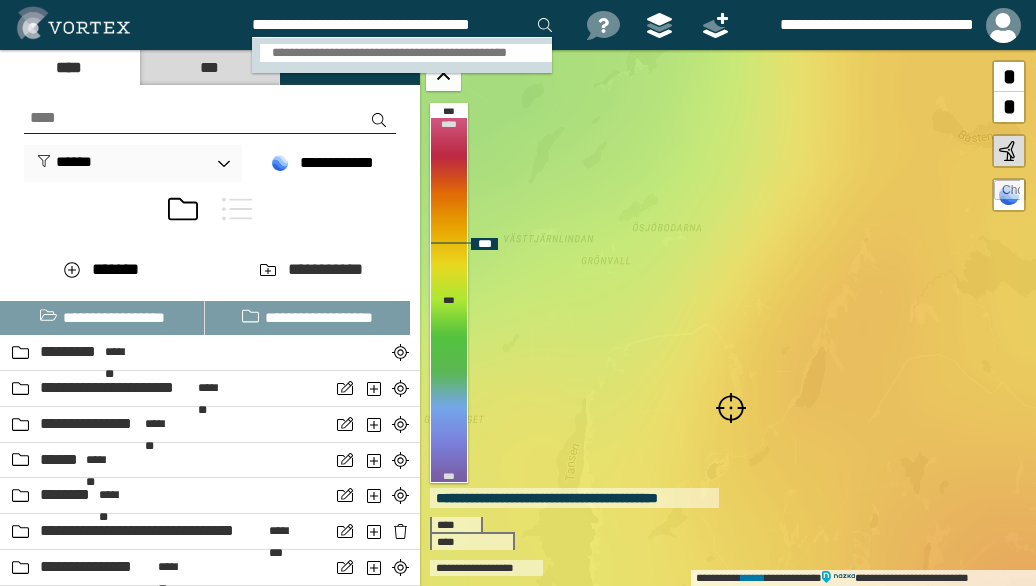 click on "[CREDIT CARD NUMBER]" at bounding box center [406, 53] 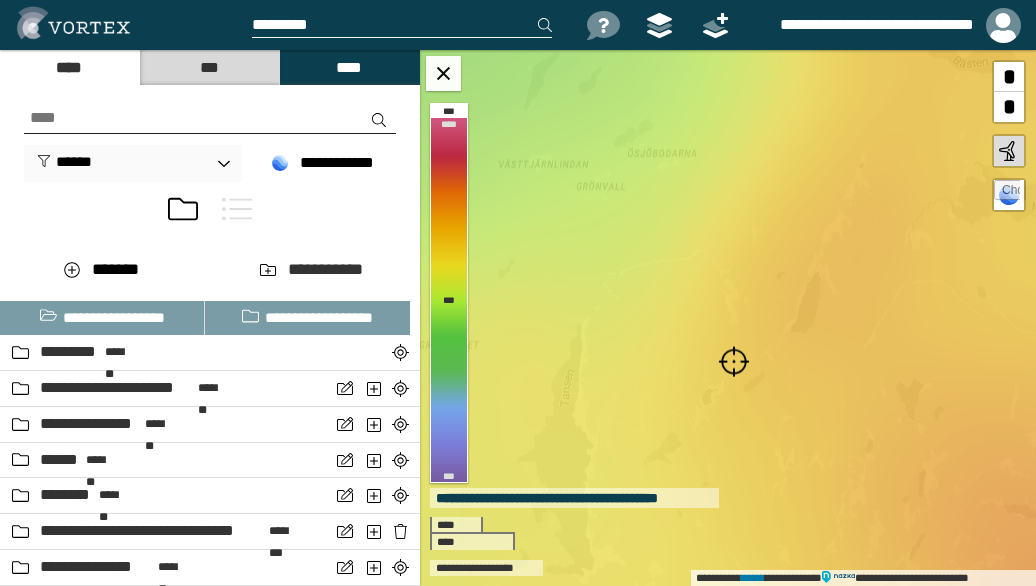 scroll, scrollTop: 0, scrollLeft: 0, axis: both 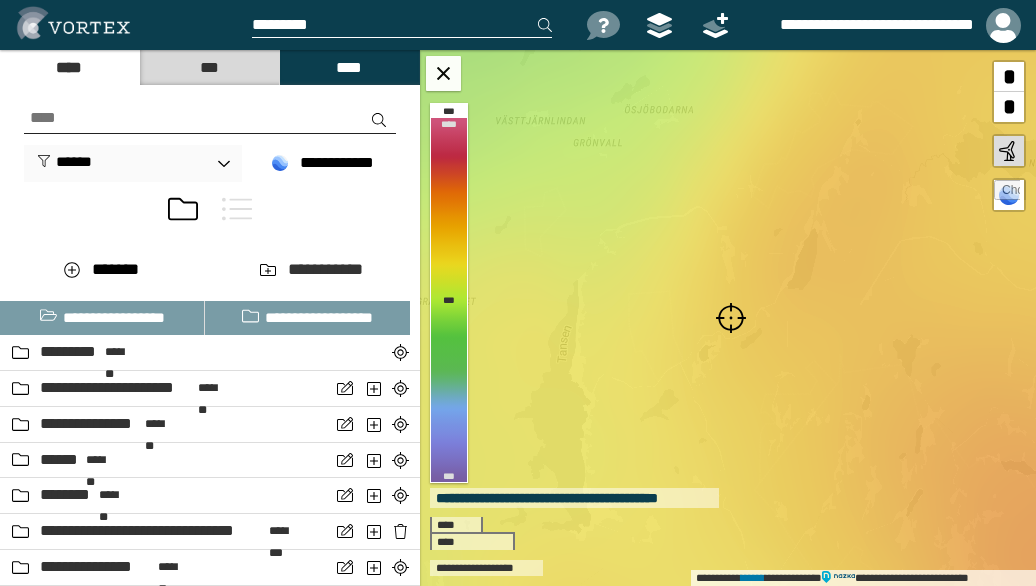 click at bounding box center [731, 318] 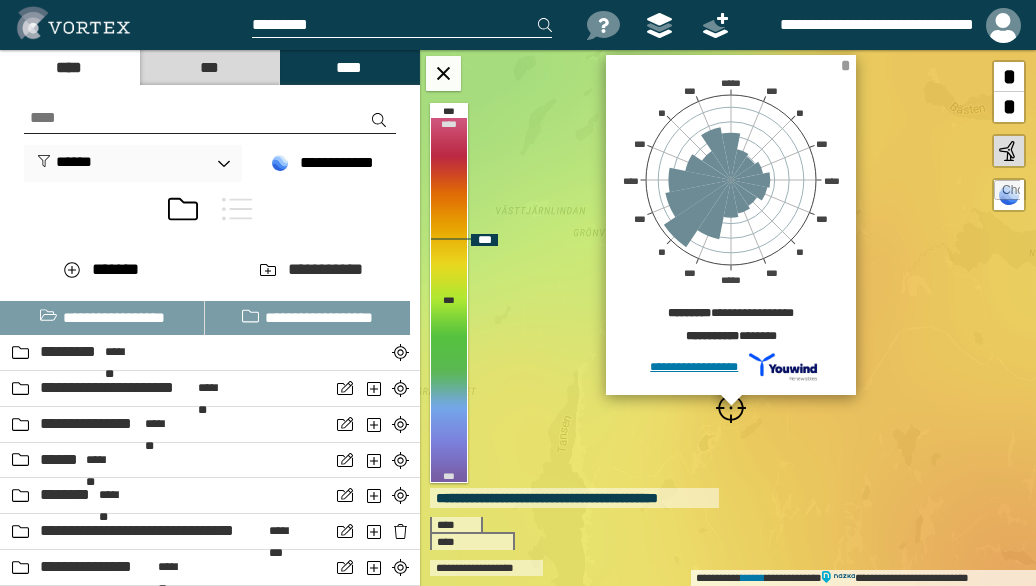 click on "*" at bounding box center [845, 65] 